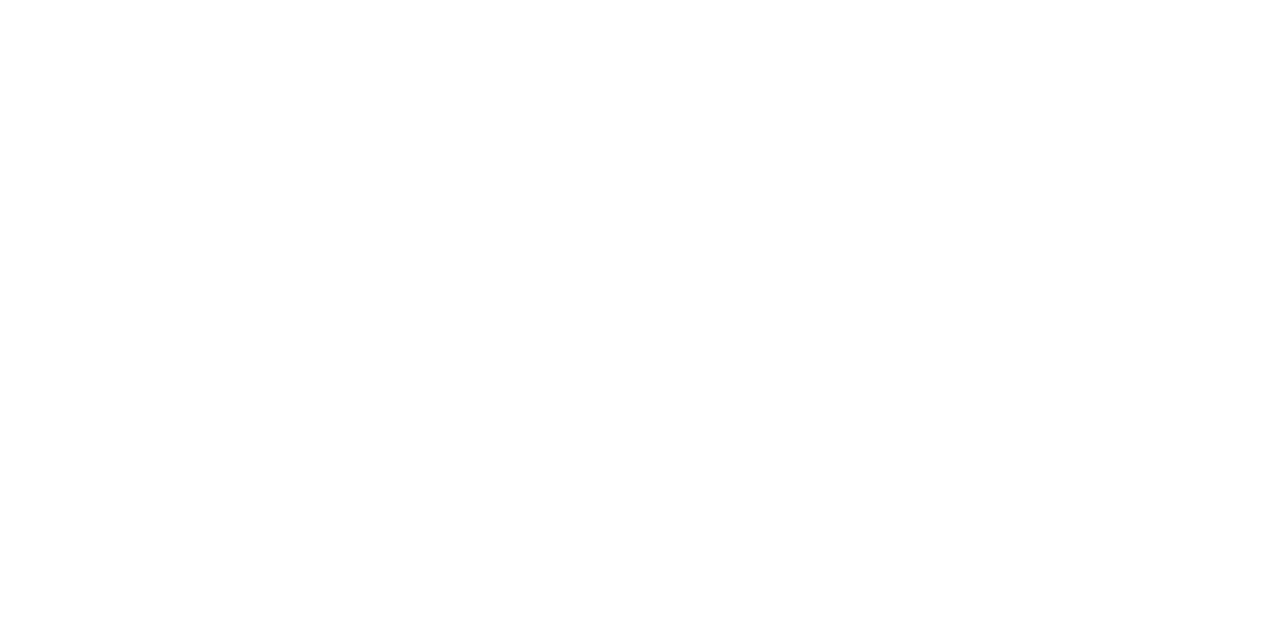 scroll, scrollTop: 0, scrollLeft: 0, axis: both 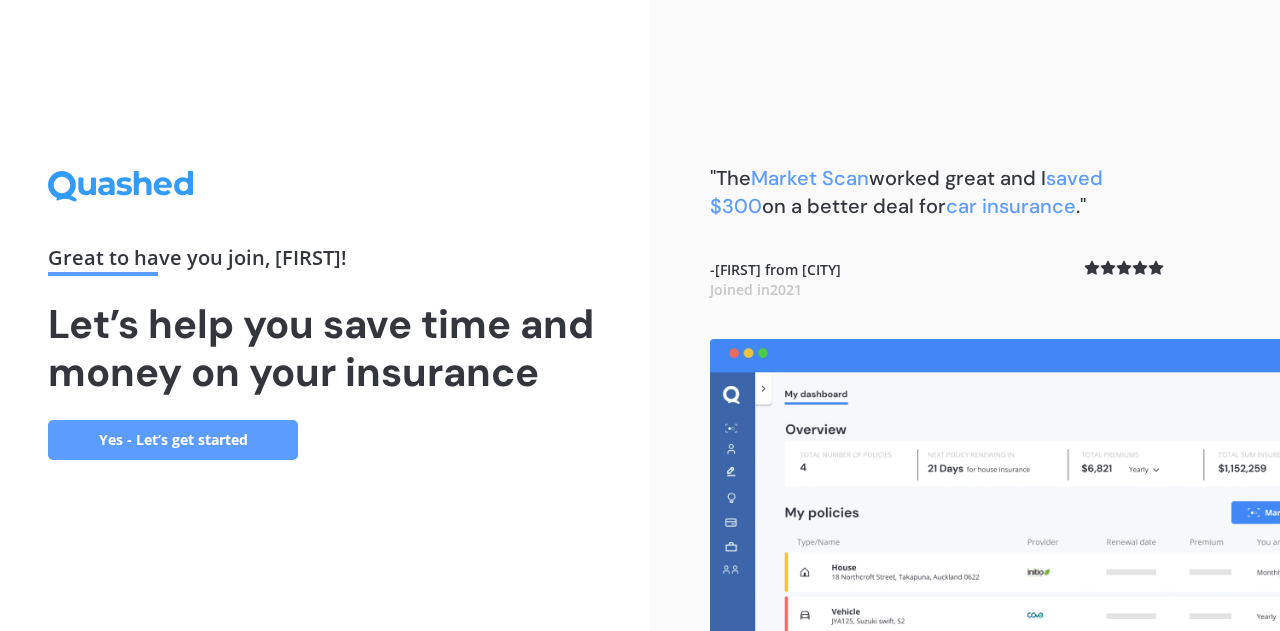 click on "Yes - Let’s get started" at bounding box center (173, 440) 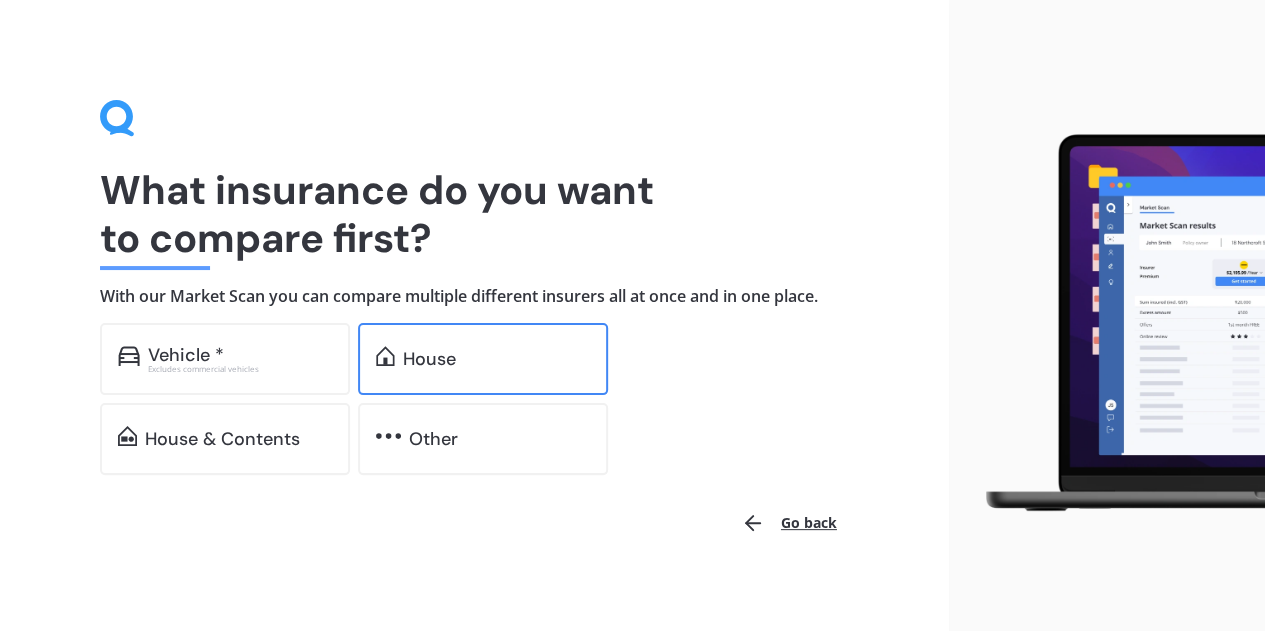 click on "House" at bounding box center [483, 359] 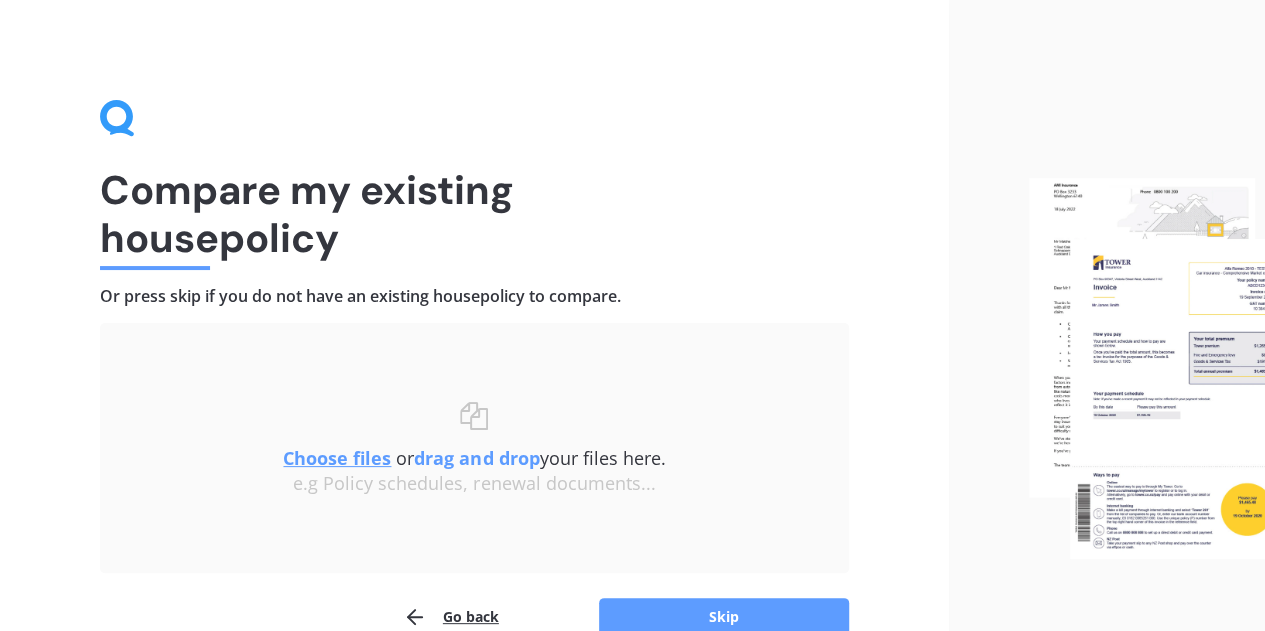 click on "Choose files" at bounding box center (337, 458) 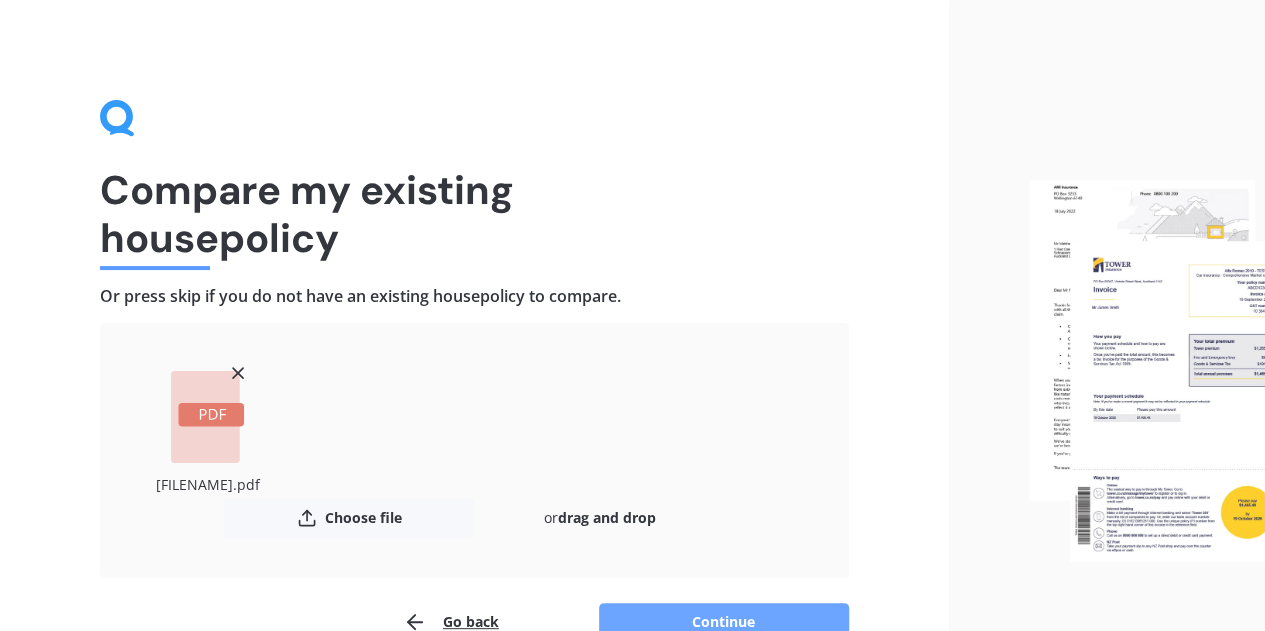click on "Continue" at bounding box center (724, 622) 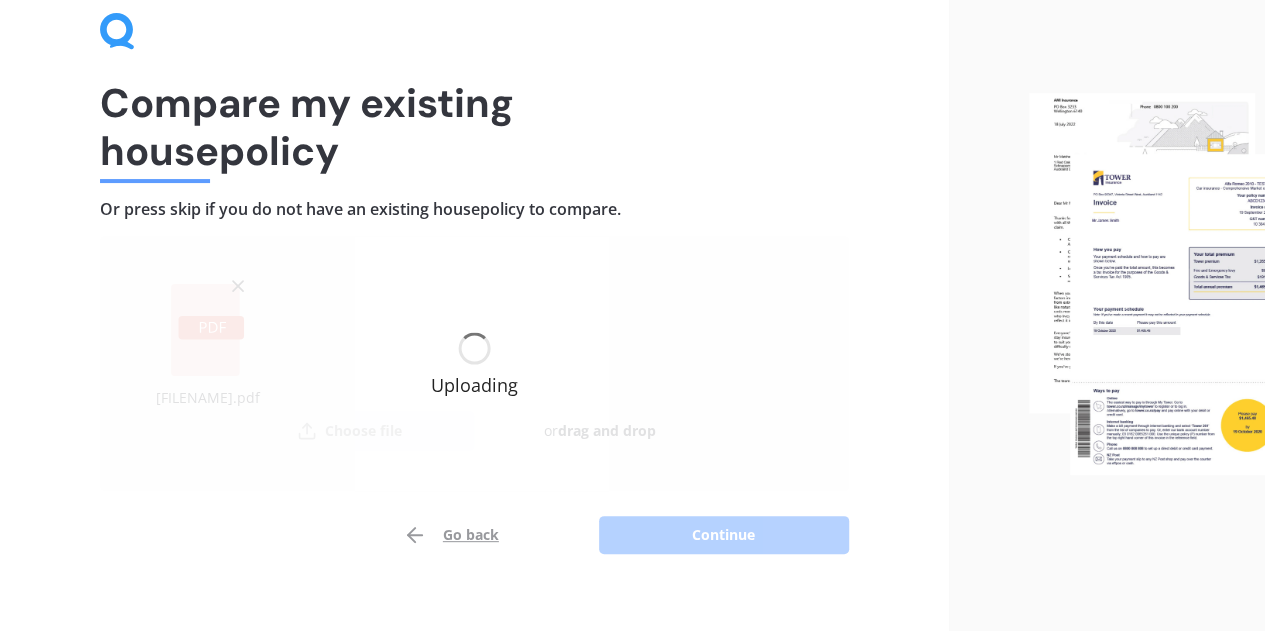 scroll, scrollTop: 110, scrollLeft: 0, axis: vertical 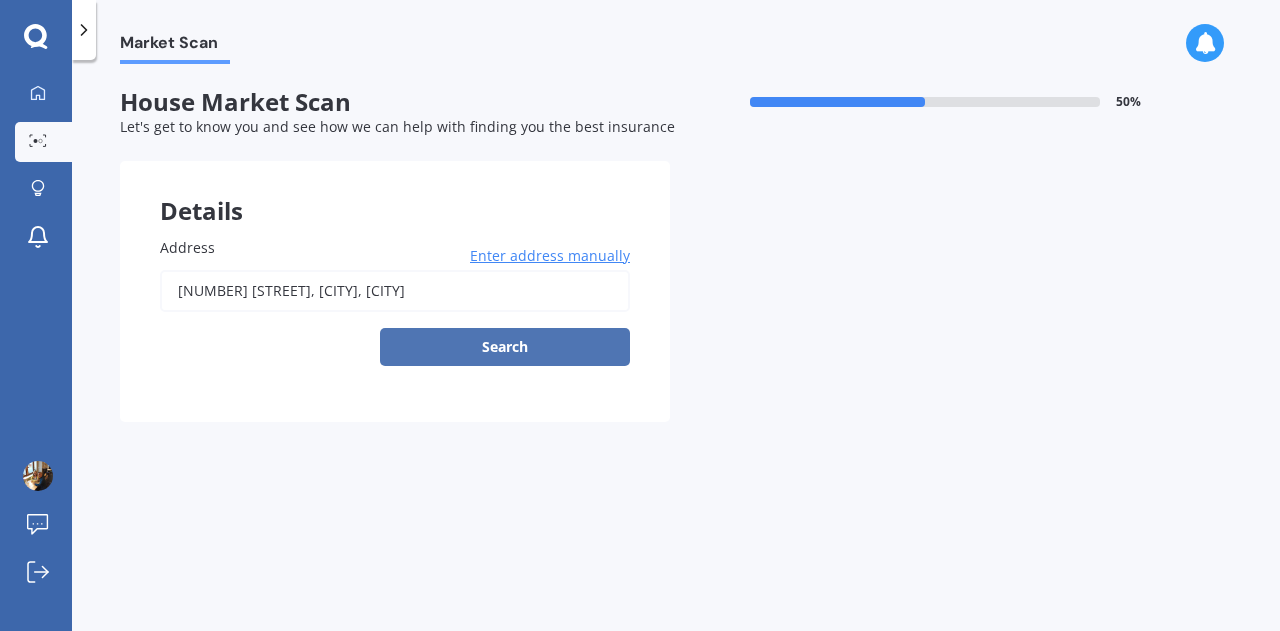 click on "Search" at bounding box center [505, 347] 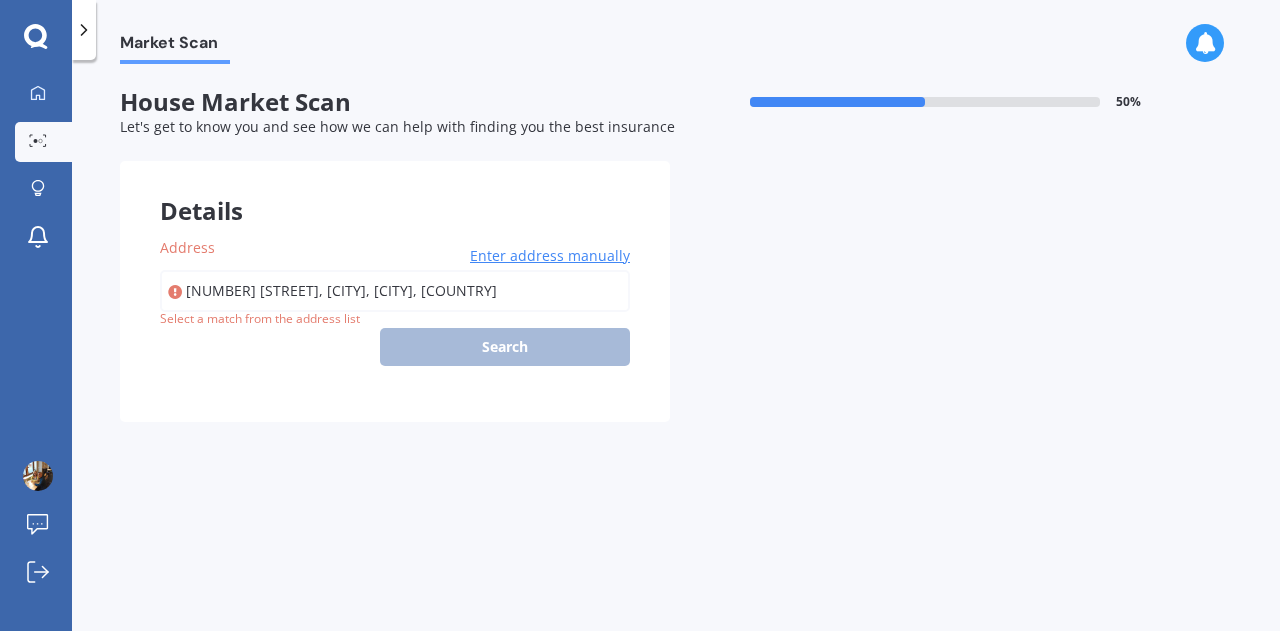 type on "[NUMBER] [STREET], [CITY], [CITY] [POSTAL_CODE]" 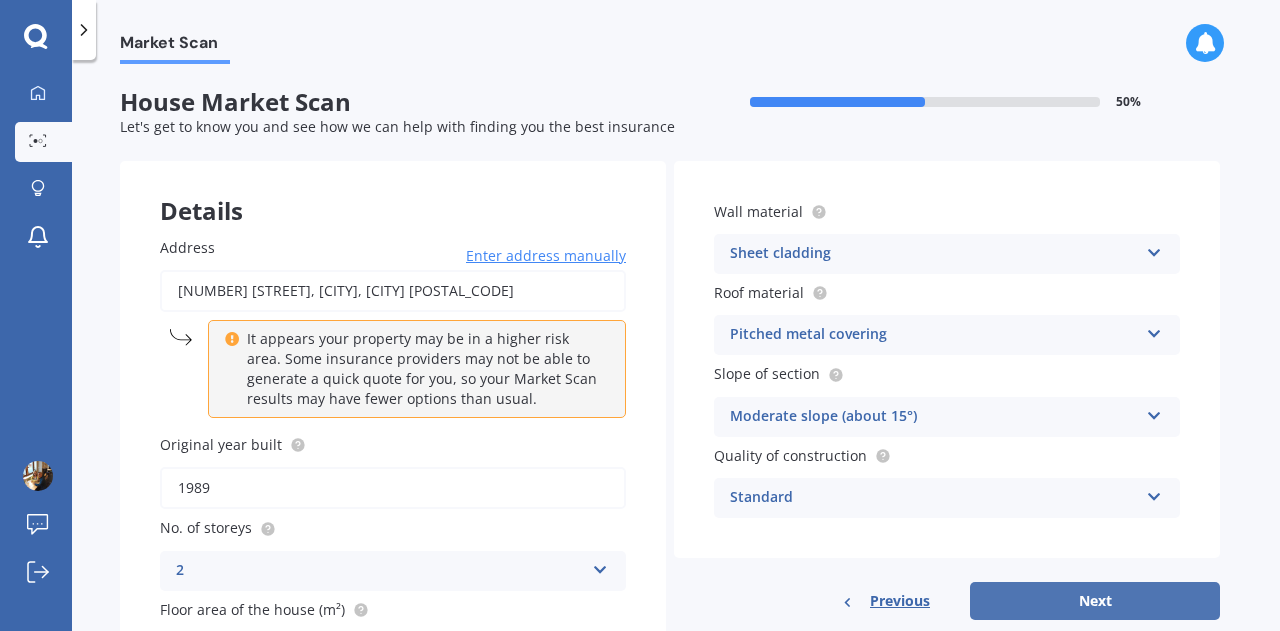 click on "Next" at bounding box center [1095, 601] 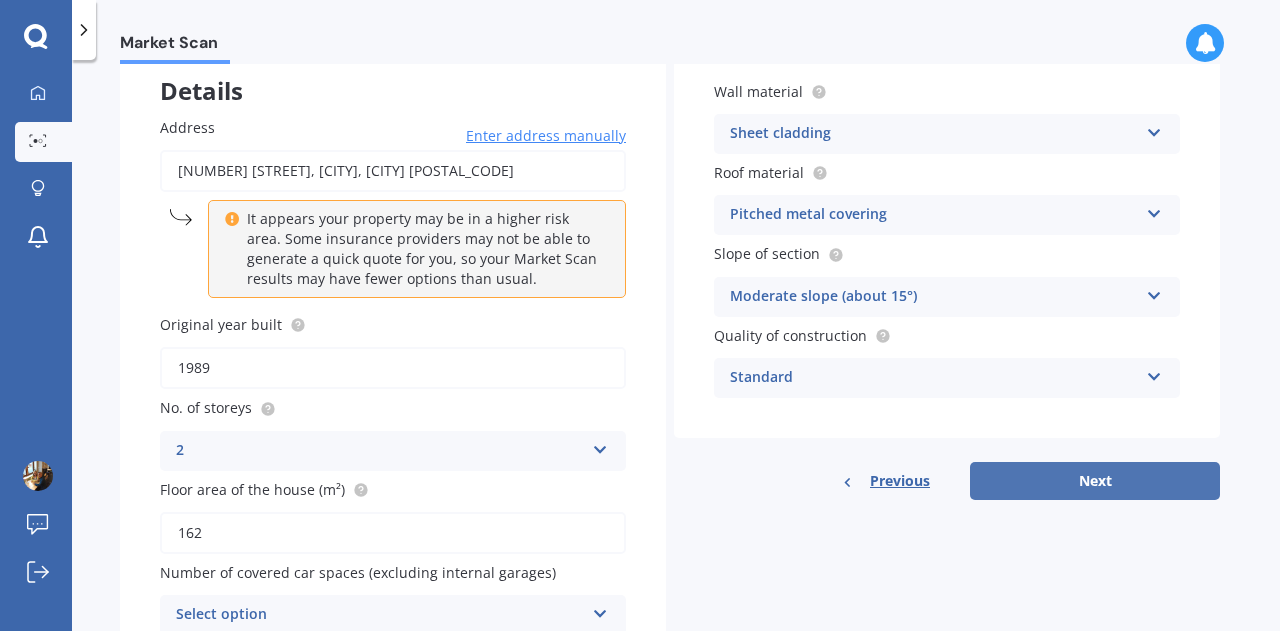 scroll, scrollTop: 4, scrollLeft: 0, axis: vertical 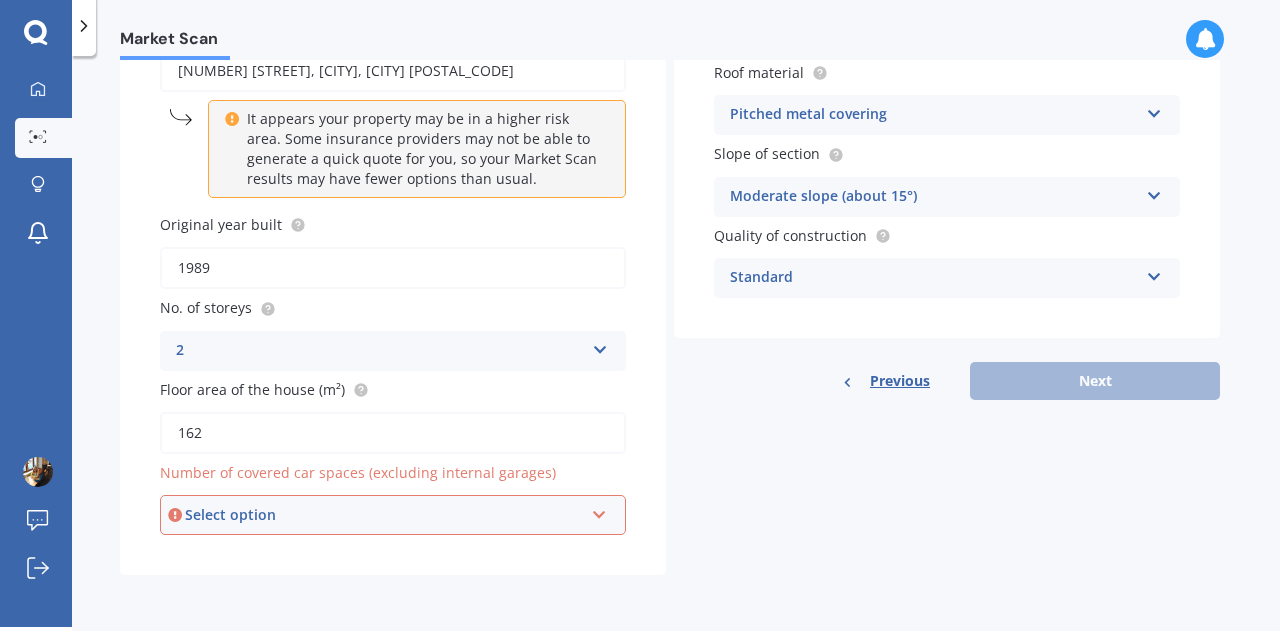click on "Select option" at bounding box center [384, 515] 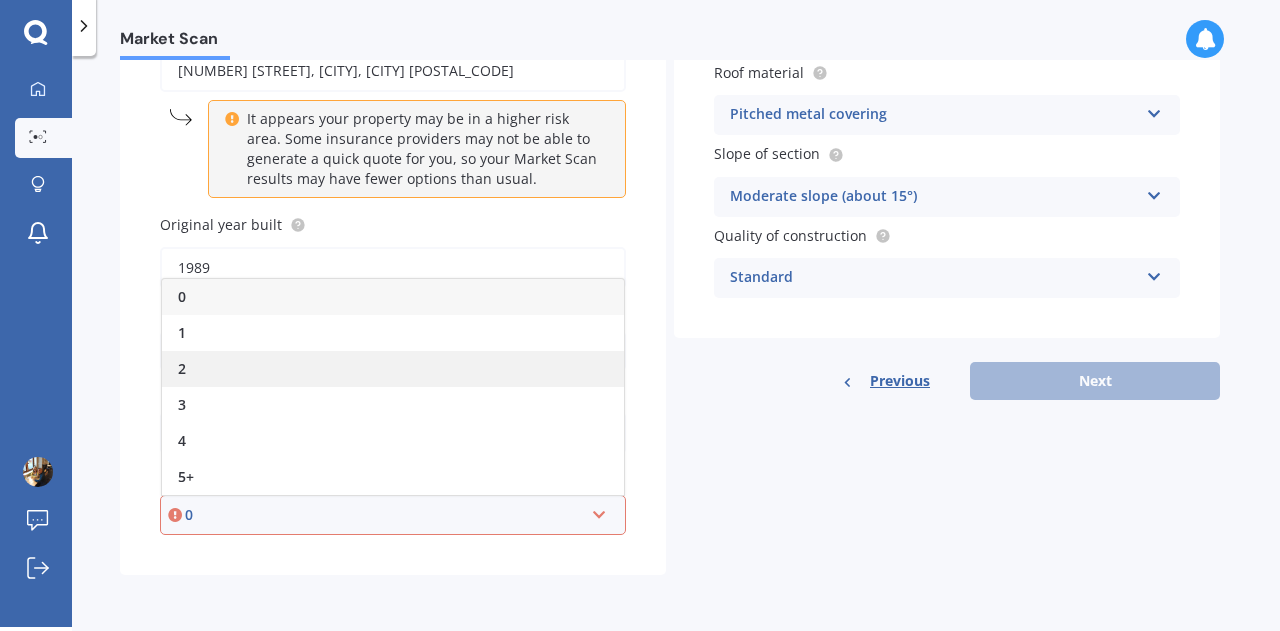 click on "2" at bounding box center (393, 369) 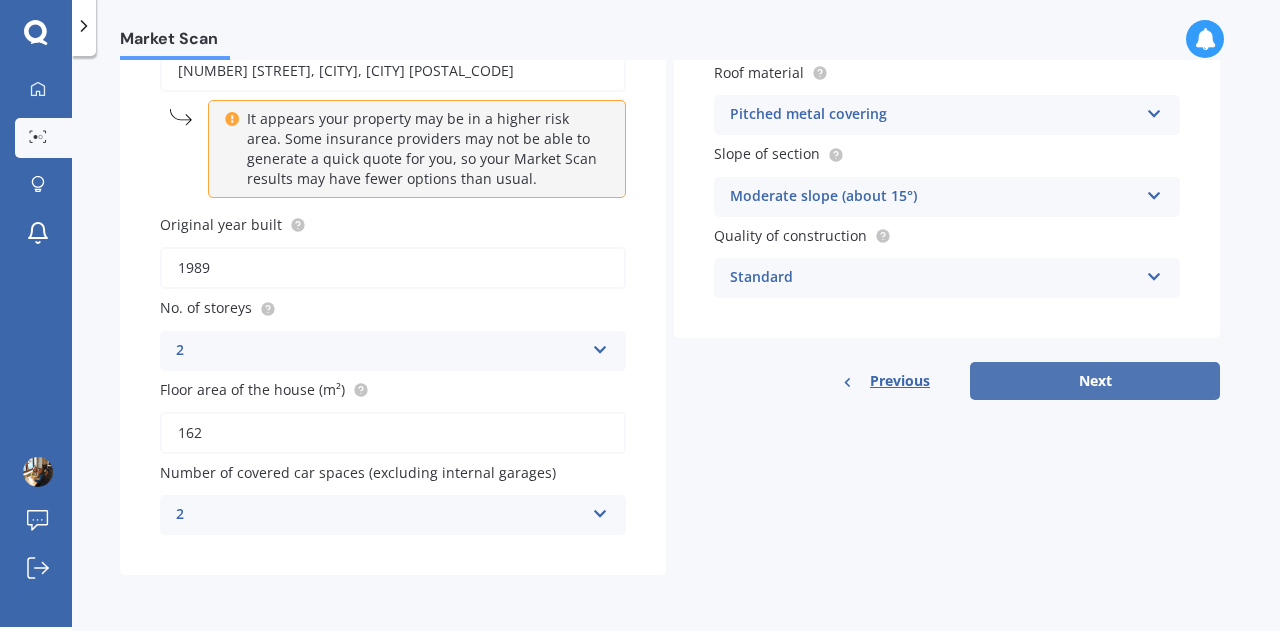 click on "Next" at bounding box center (1095, 381) 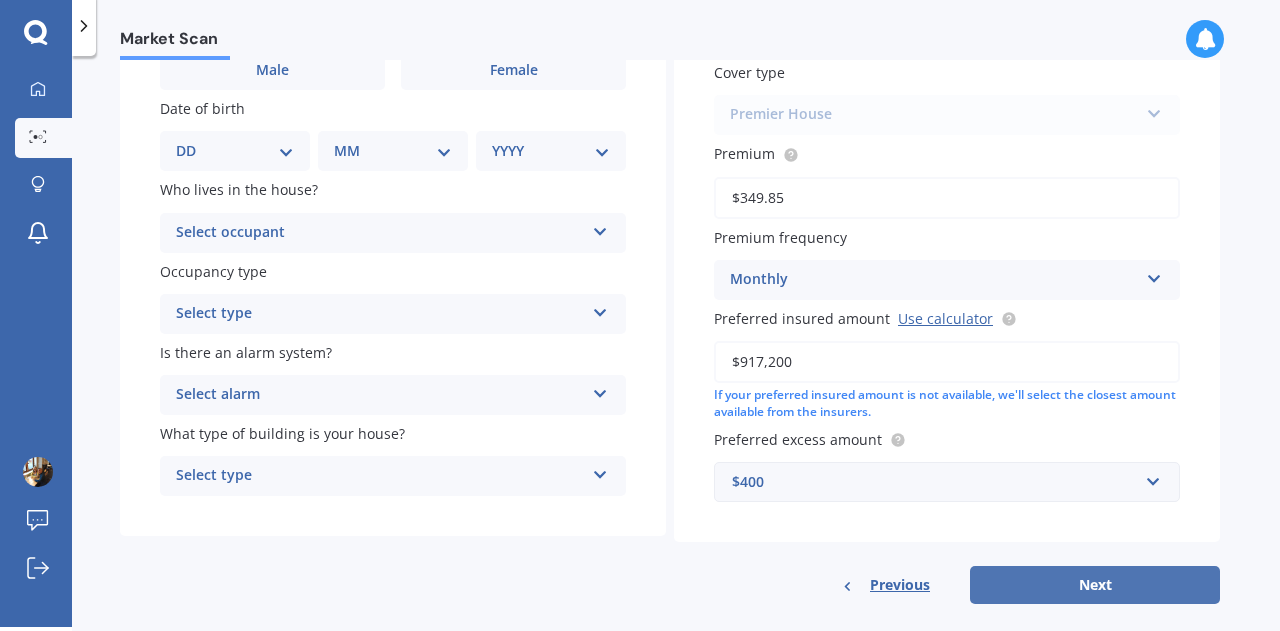 scroll, scrollTop: 0, scrollLeft: 0, axis: both 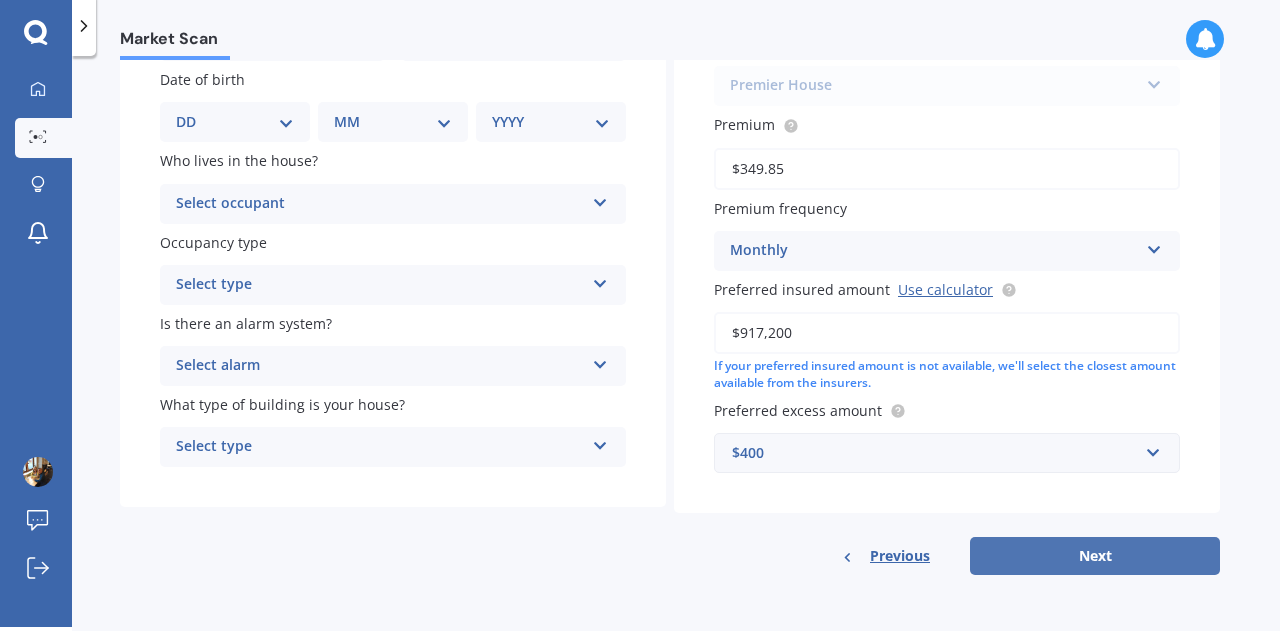 click on "Next" at bounding box center [1095, 556] 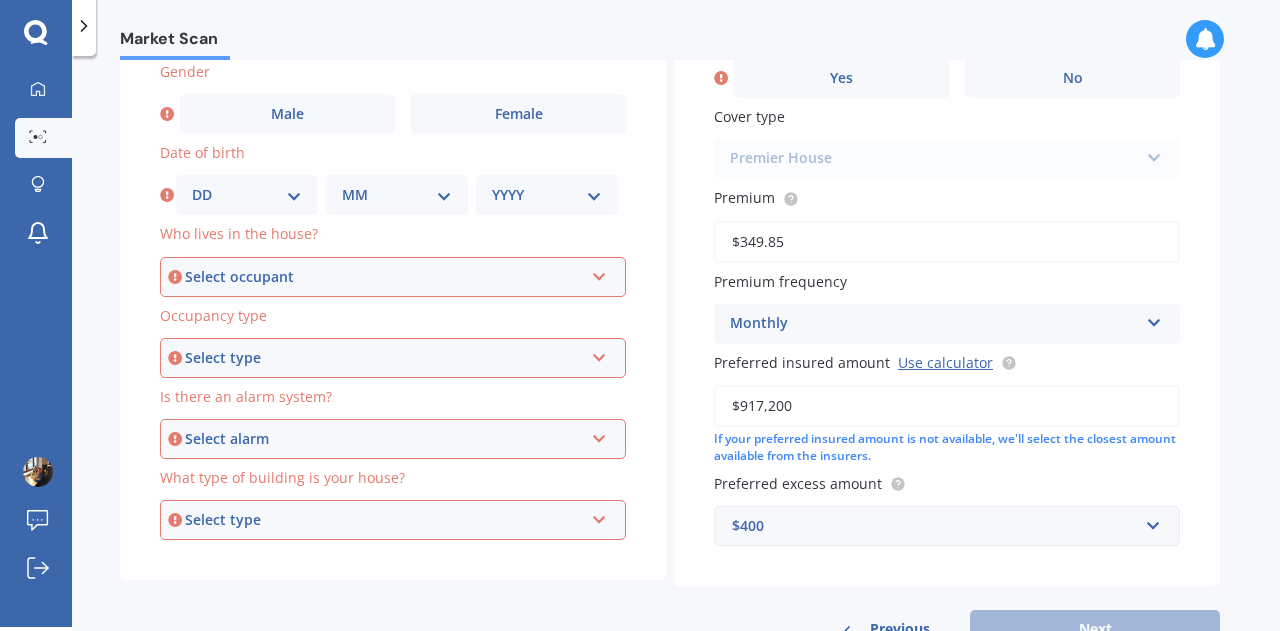 click on "Select occupant" at bounding box center (384, 277) 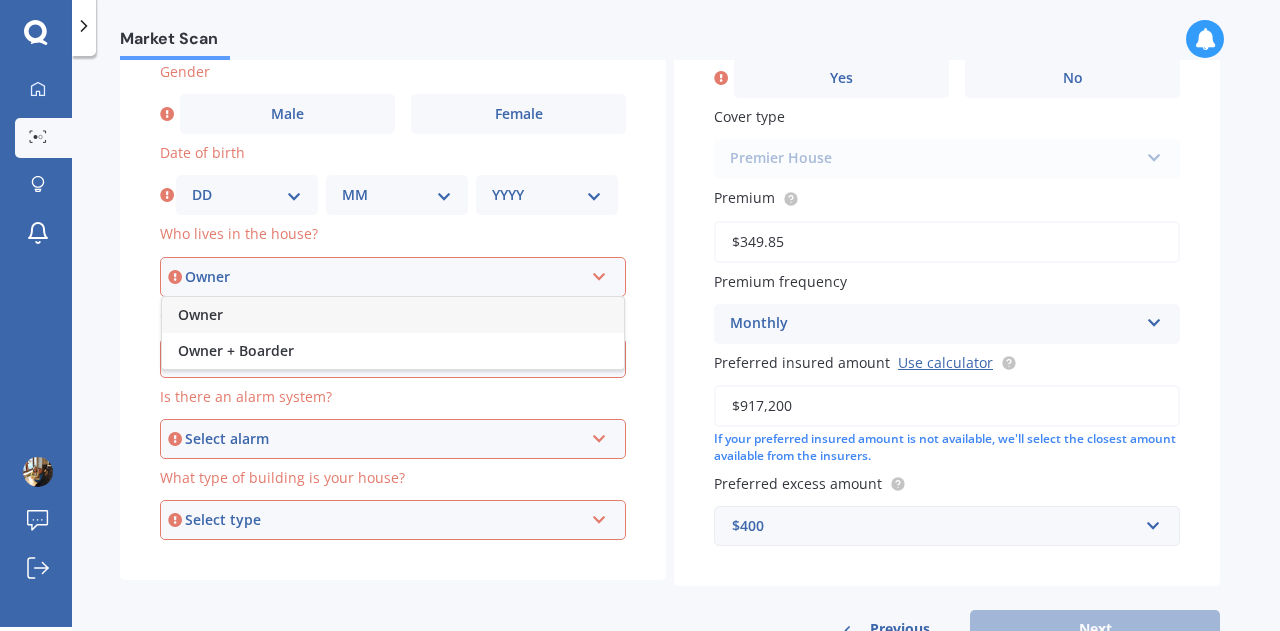 click on "Owner" at bounding box center [393, 315] 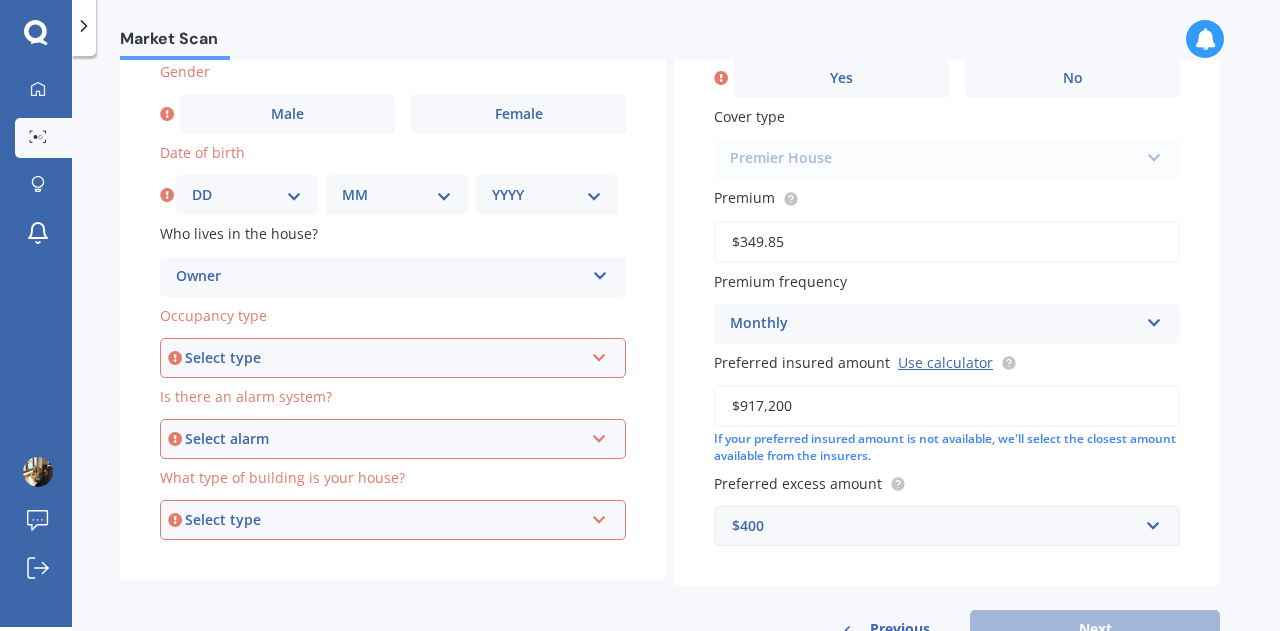 click on "Select type" at bounding box center (384, 358) 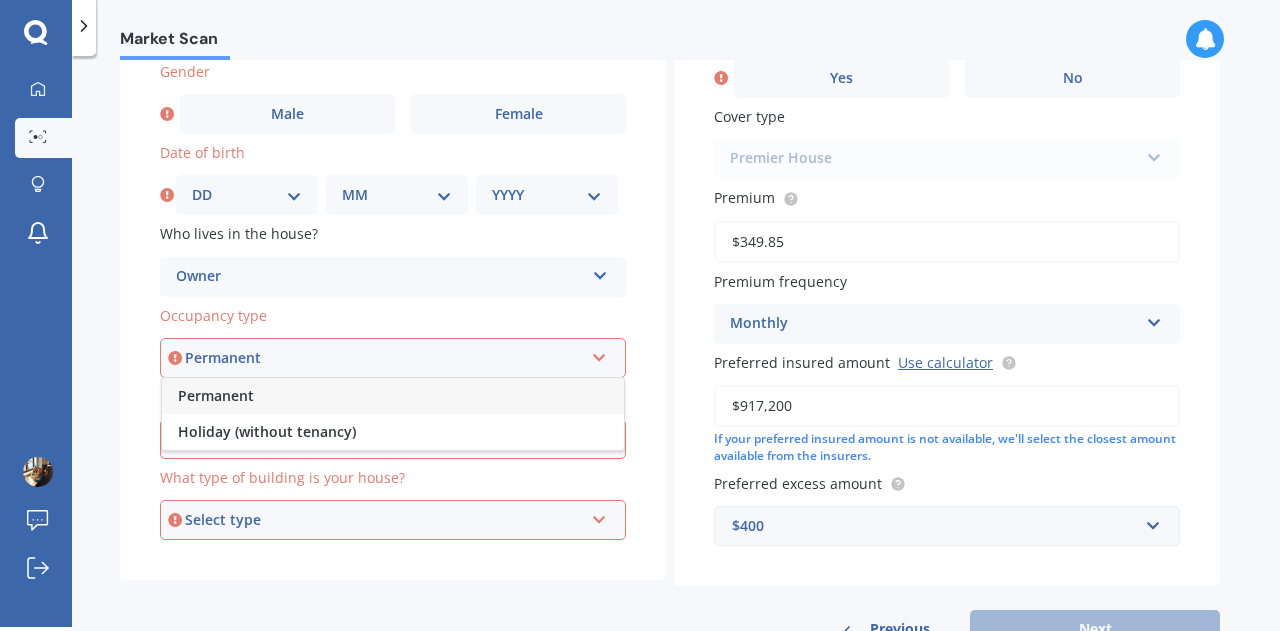 click on "Permanent" at bounding box center [393, 396] 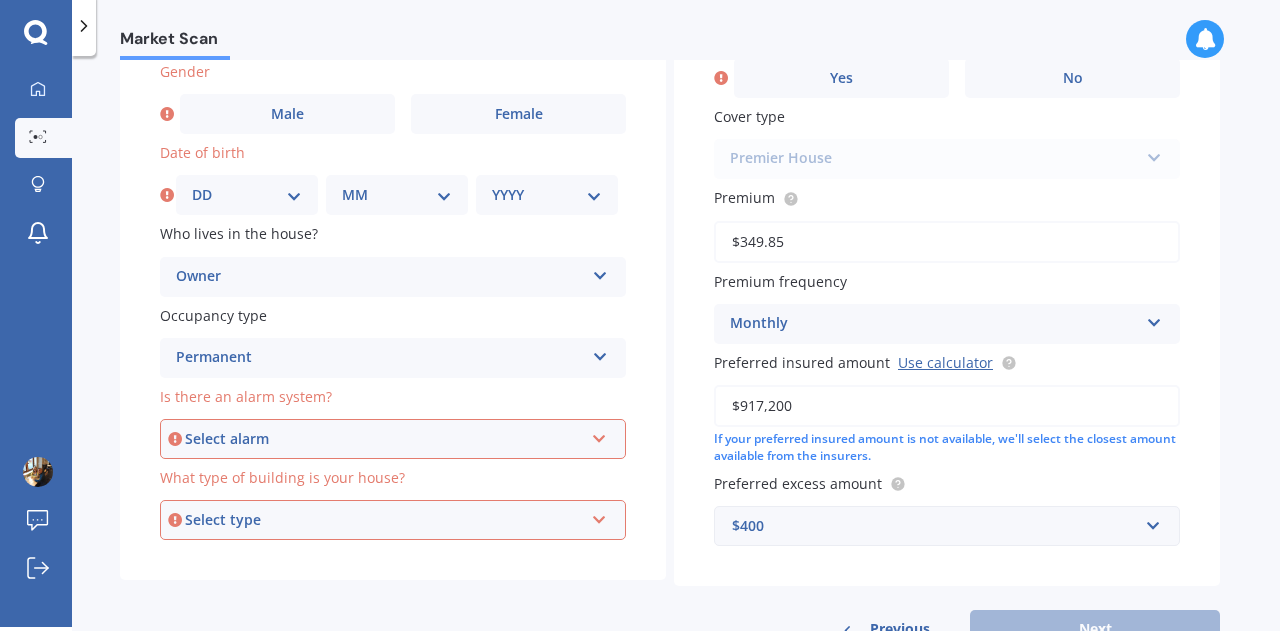 click on "Select alarm" at bounding box center (384, 439) 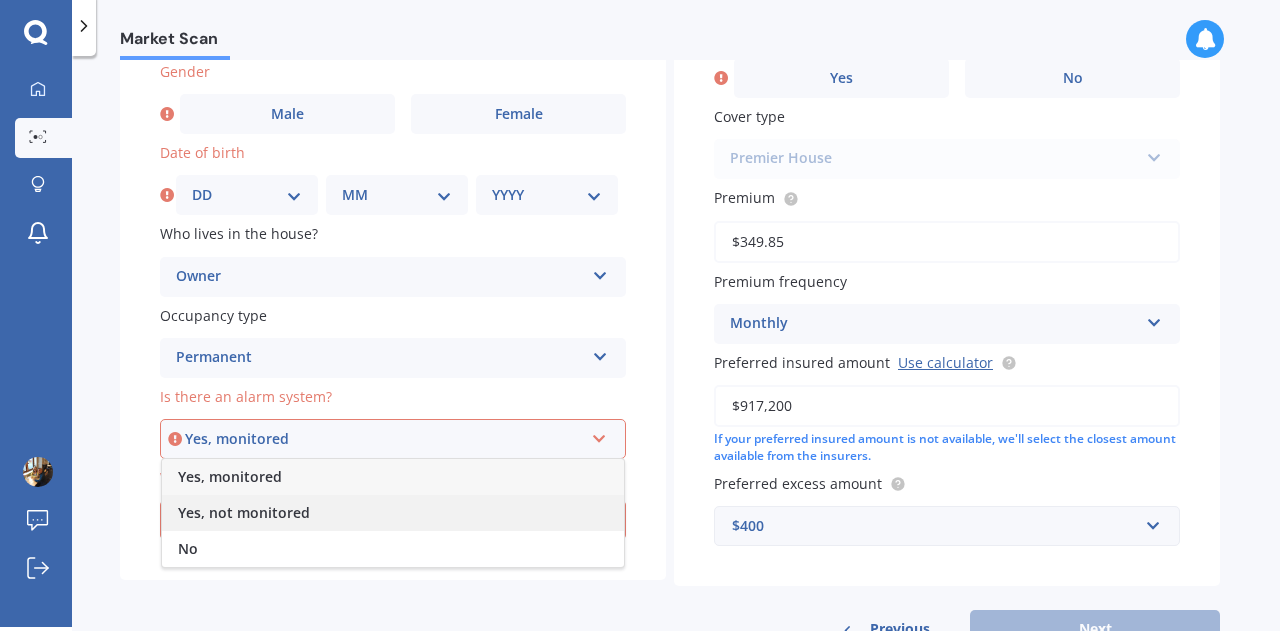 click on "Yes, not monitored" at bounding box center (244, 512) 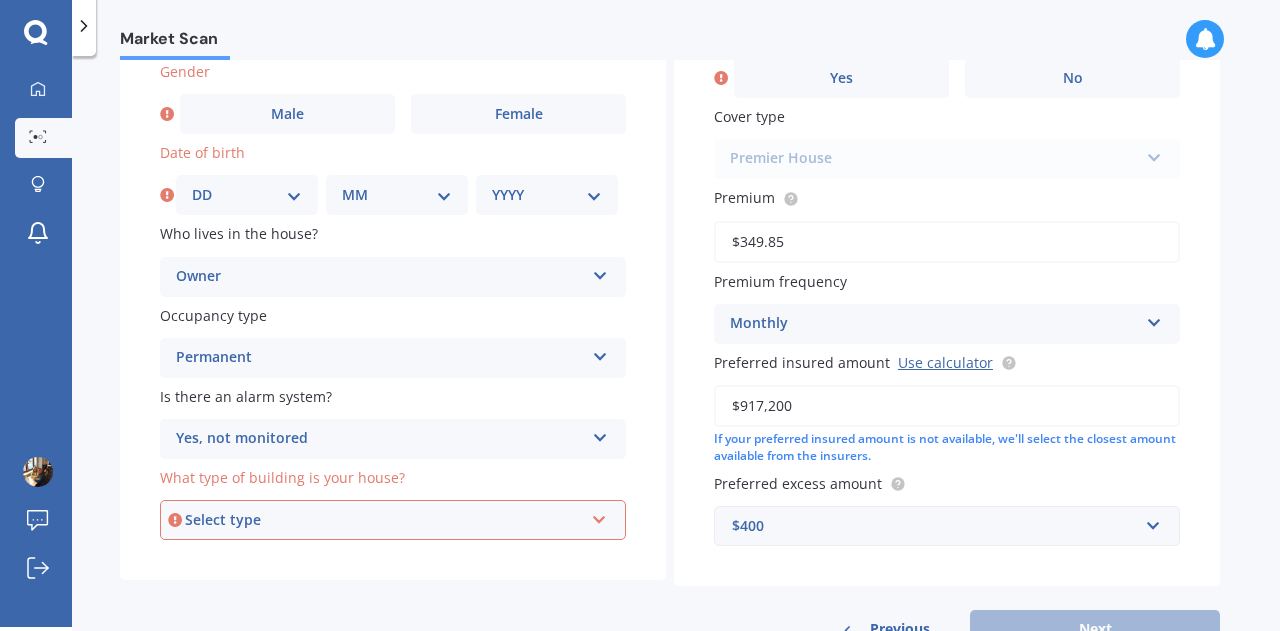 click on "Select type" at bounding box center [384, 520] 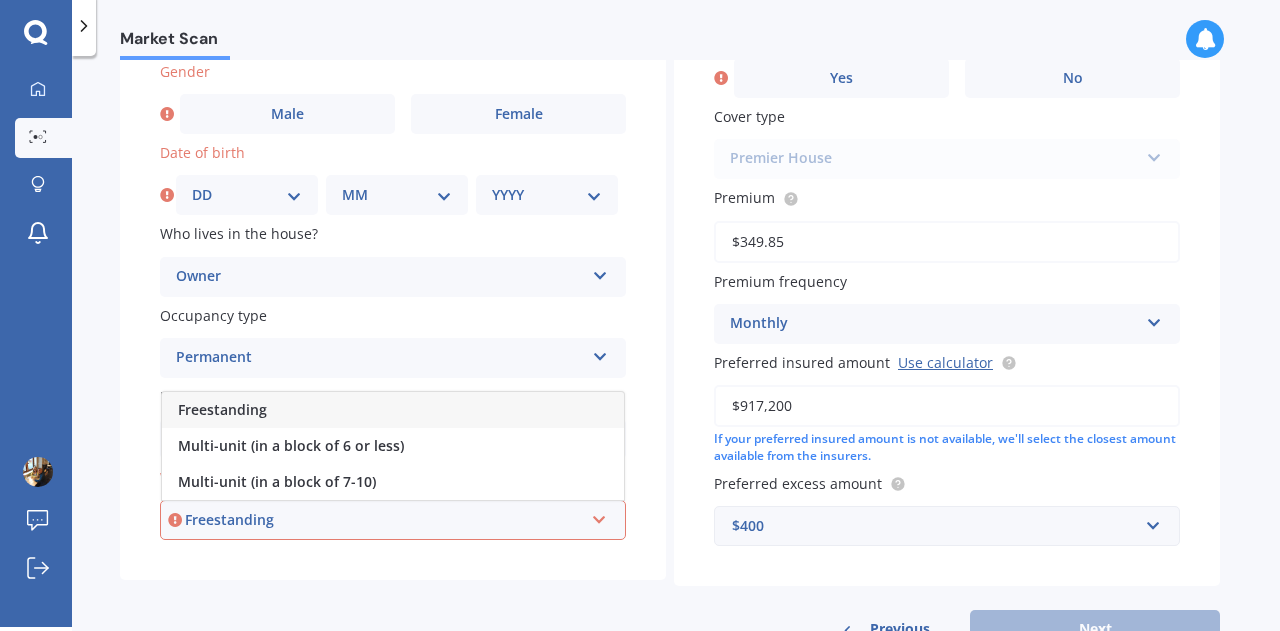 click on "Freestanding" at bounding box center [384, 520] 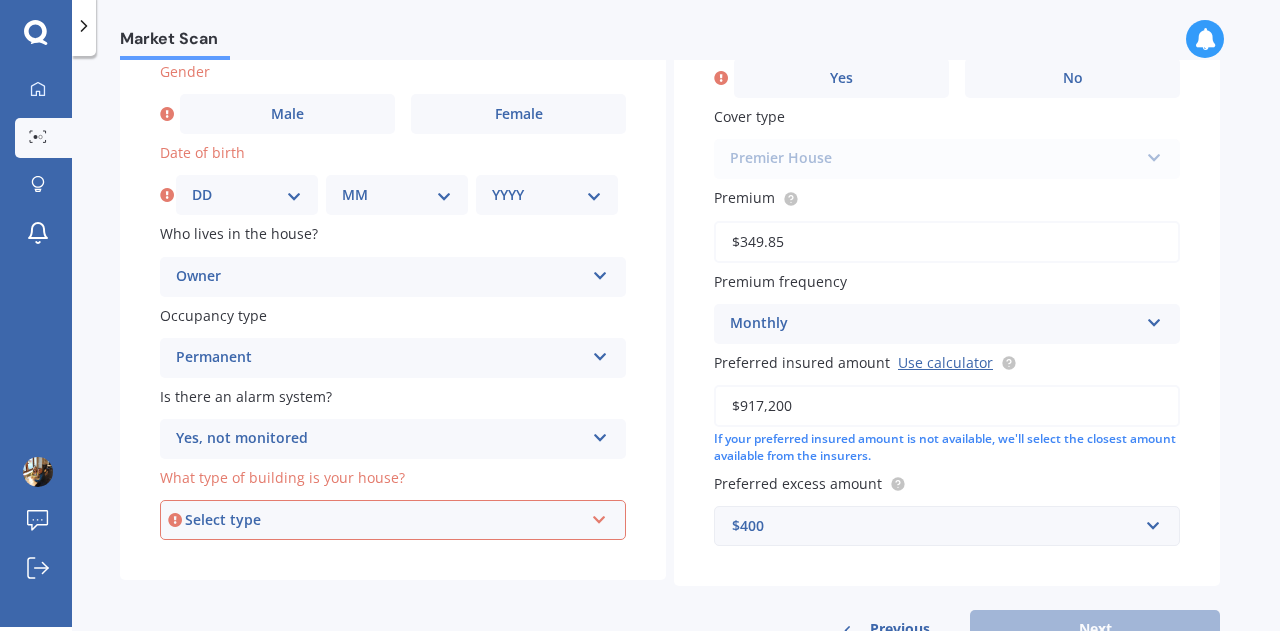 click on "Select type" at bounding box center (384, 520) 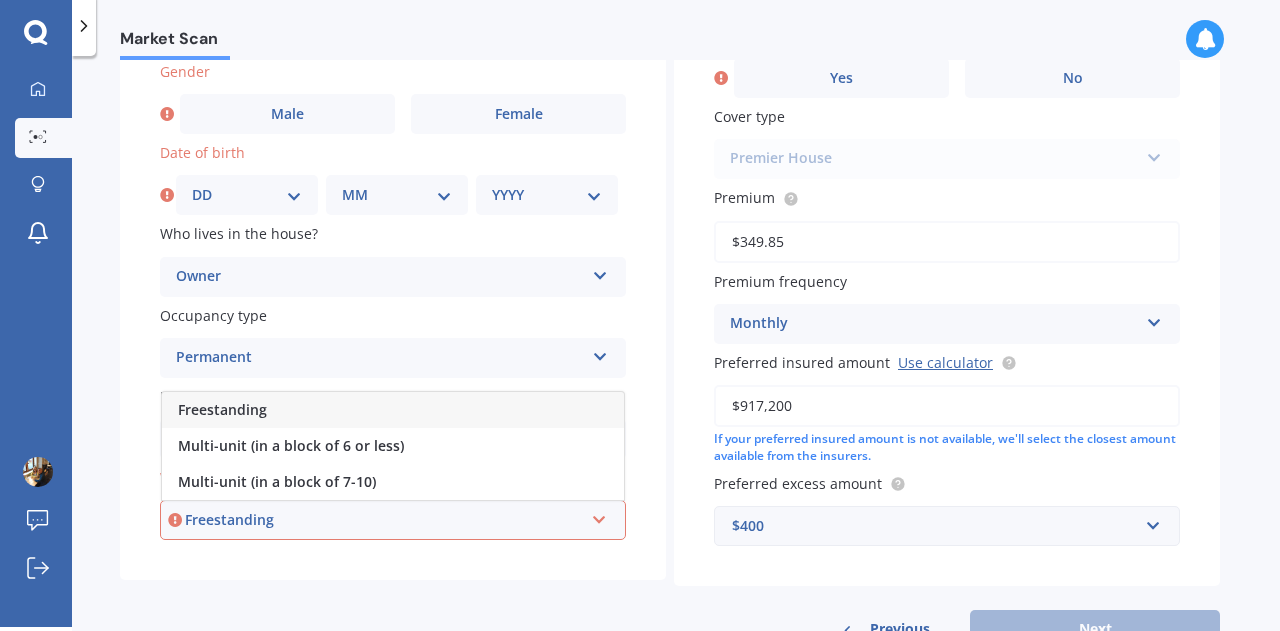 click on "Freestanding" at bounding box center [384, 520] 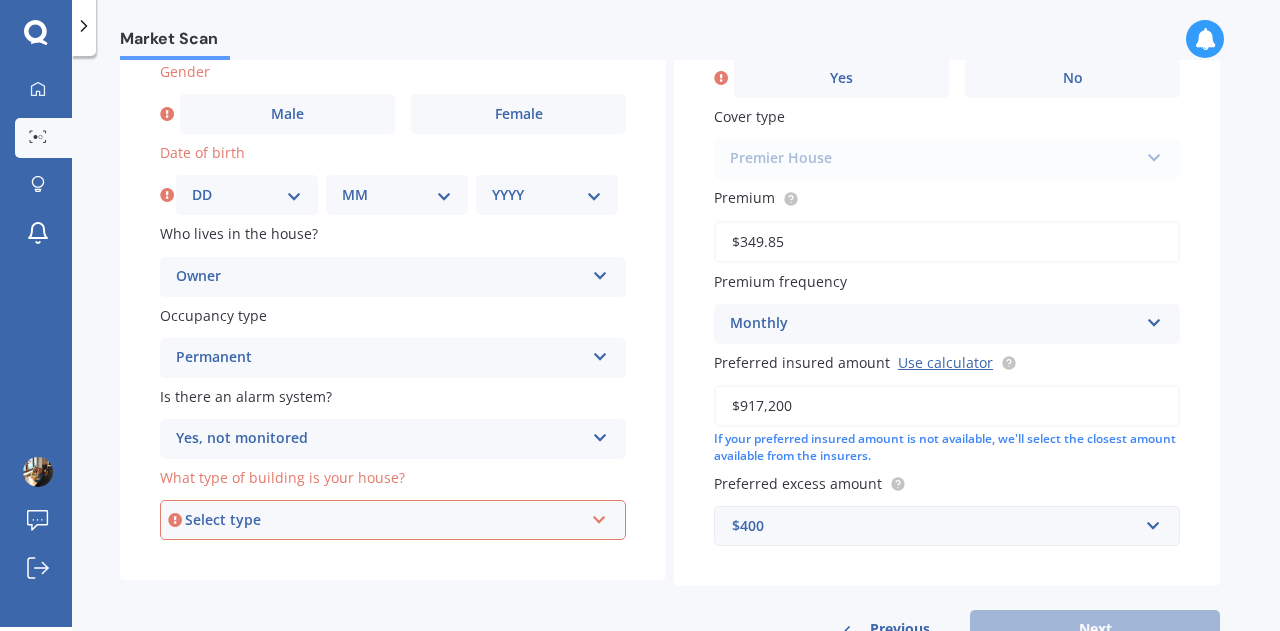 drag, startPoint x: 216, startPoint y: 519, endPoint x: 188, endPoint y: 527, distance: 29.12044 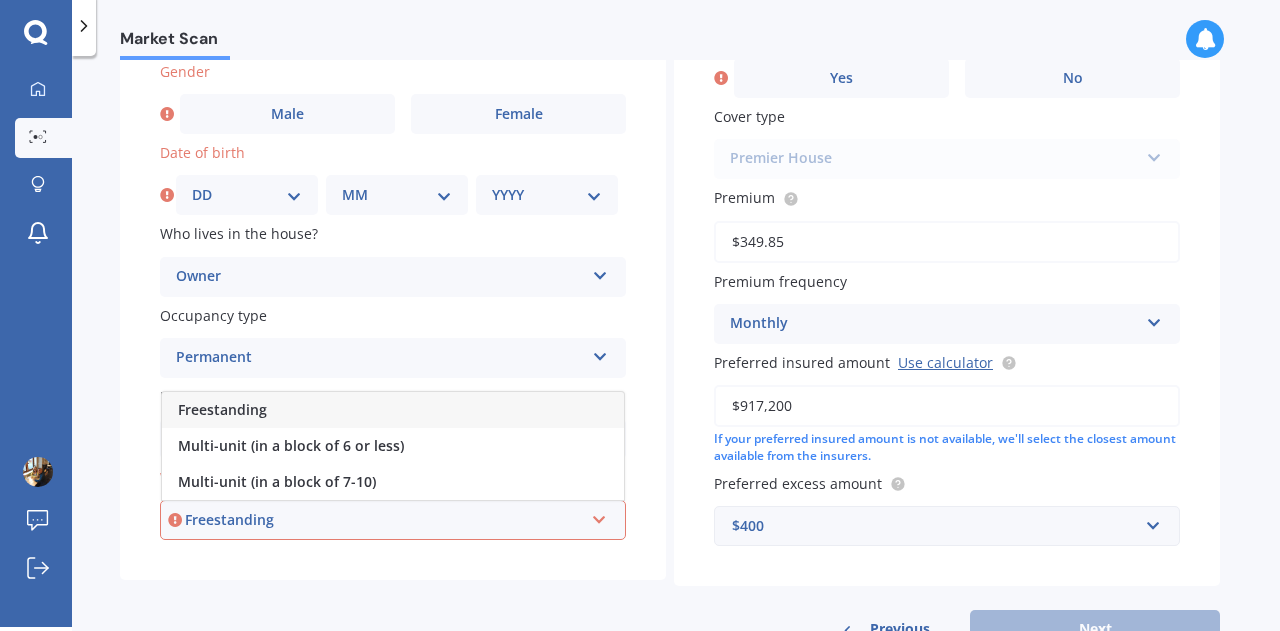 click on "Freestanding" at bounding box center (384, 520) 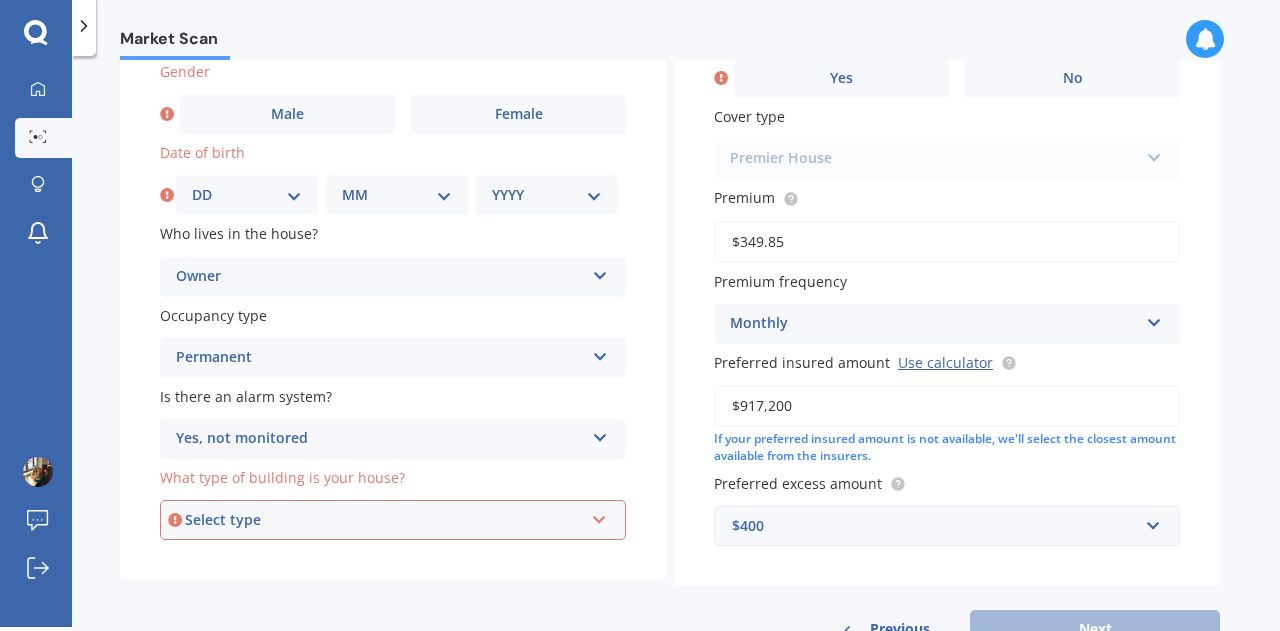 click at bounding box center [600, 434] 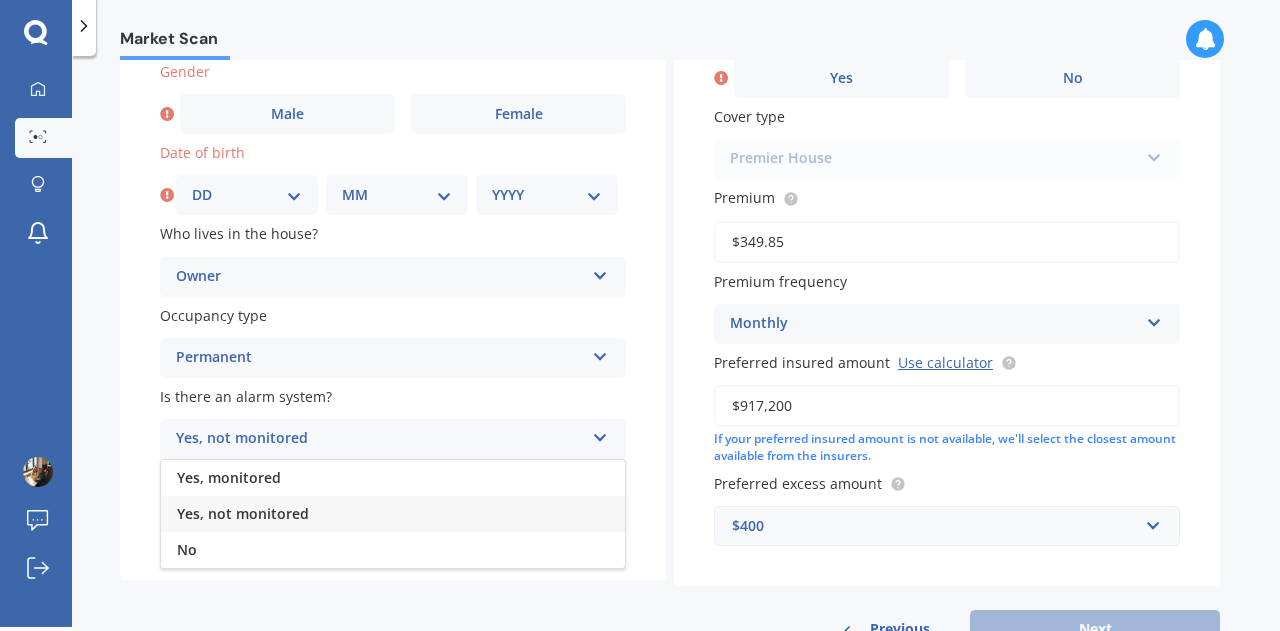 scroll, scrollTop: 246, scrollLeft: 0, axis: vertical 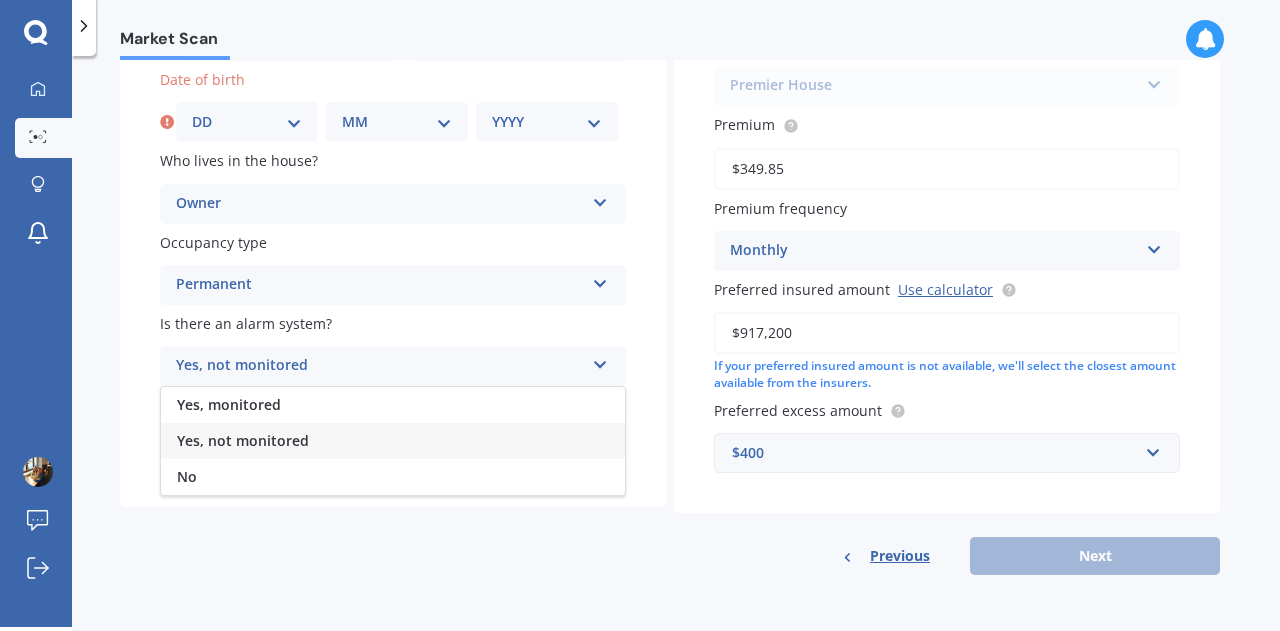 click on "Details Gender Male Female Date of birth DD 01 02 03 04 05 06 07 08 09 10 11 12 13 14 15 16 17 18 19 20 21 22 23 24 25 26 27 28 29 30 31 MM 01 02 03 04 05 06 07 08 09 10 11 12 YYYY 2009 2008 2007 2006 2005 2004 2003 2002 2001 2000 1999 1998 1997 1996 1995 1994 1993 1992 1991 1990 1989 1988 1987 1986 1985 1984 1983 1982 1981 1980 1979 1978 1977 1976 1975 1974 1973 1972 1971 1970 1969 1968 1967 1966 1965 1964 1963 1962 1961 1960 1959 1958 1957 1956 1955 1954 1953 1952 1951 1950 1949 1948 1947 1946 1945 1944 1943 1942 1941 1940 1939 1938 1937 1936 1935 1934 1933 1932 1931 1930 1929 1928 1927 1926 1925 1924 1923 1922 1921 1920 1919 1918 1917 1916 1915 1914 1913 1912 1911 1910 Who lives in the house? Owner Owner Owner + Boarder Occupancy type Permanent Permanent Holiday (without tenancy) Is there an alarm system? Yes, not monitored Yes, monitored Yes, not monitored No What type of building is your house? Select type Freestanding Multi-unit (in a block of 6 or less) Multi-unit (in a block of 7-10) Yes No Cover type" at bounding box center (670, 243) 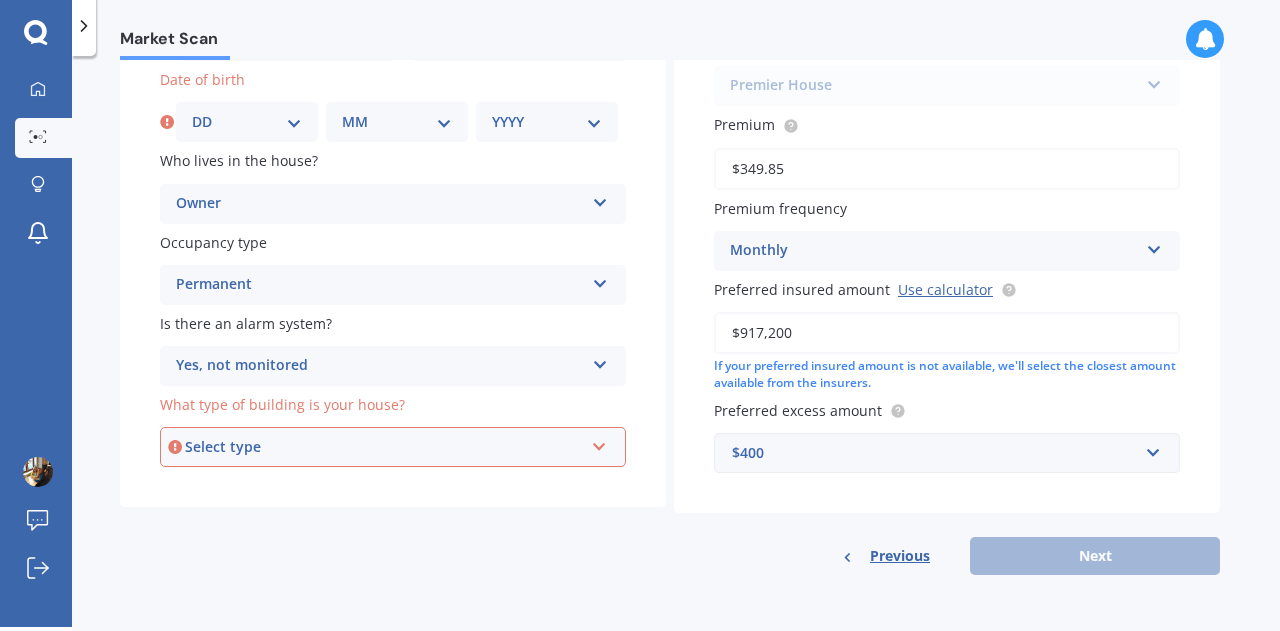 click at bounding box center (599, 443) 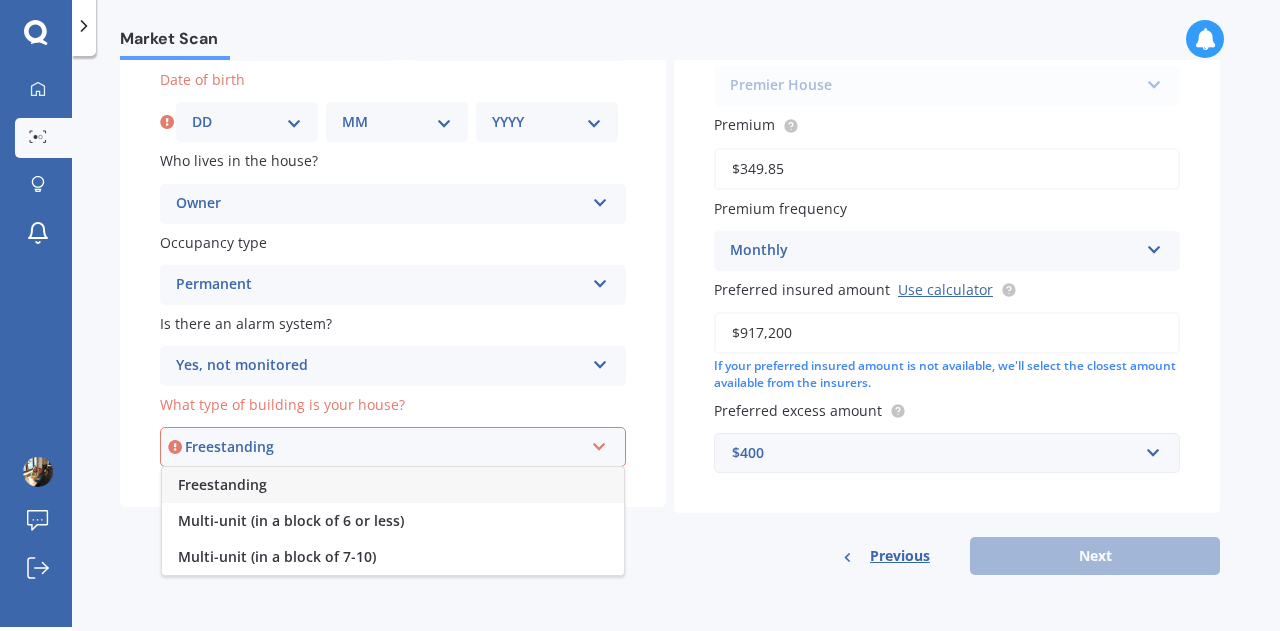 click on "Freestanding" at bounding box center (393, 485) 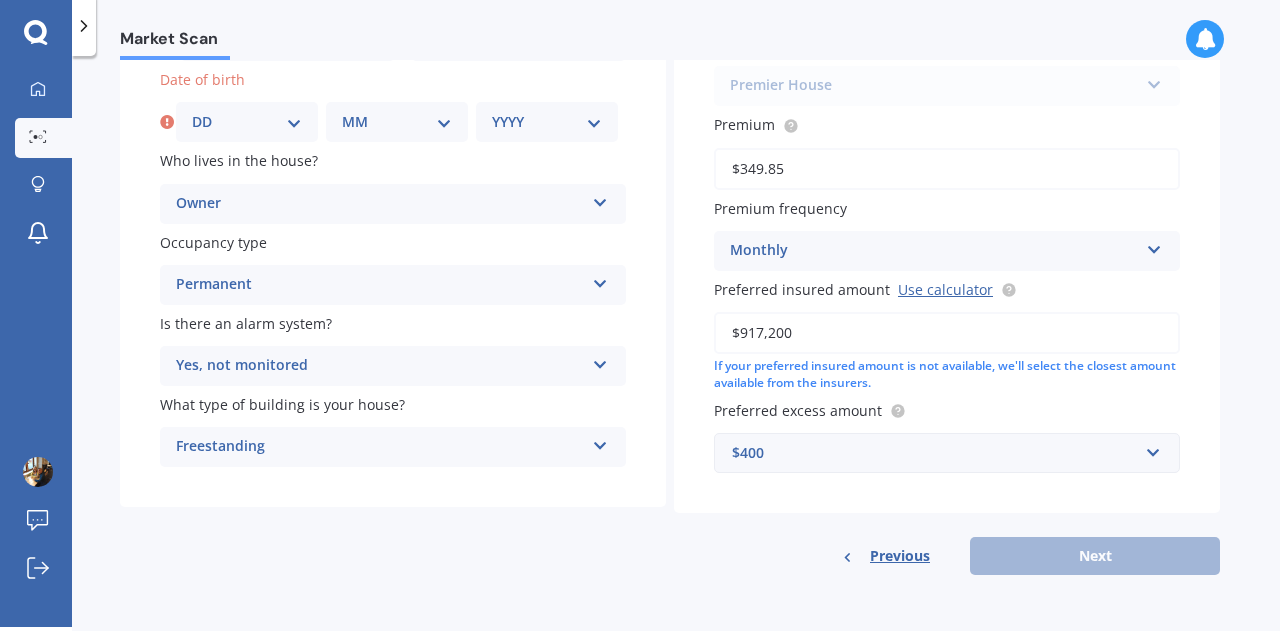 click on "DD 01 02 03 04 05 06 07 08 09 10 11 12 13 14 15 16 17 18 19 20 21 22 23 24 25 26 27 28 29 30 31" at bounding box center [247, 122] 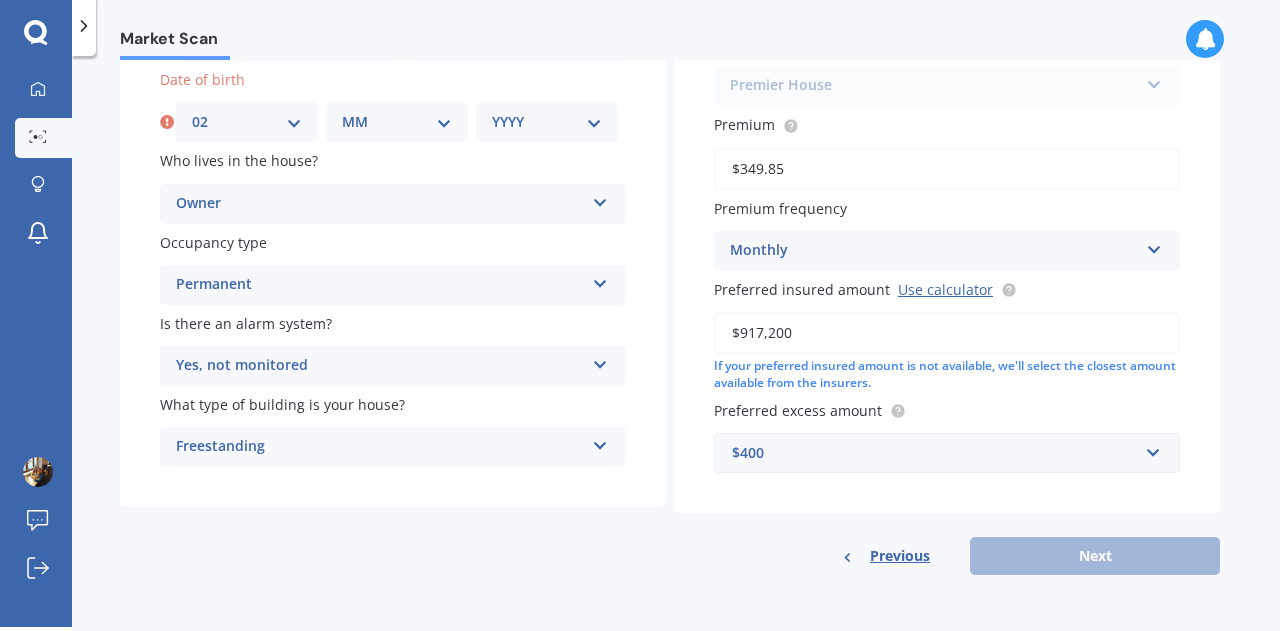 click on "DD 01 02 03 04 05 06 07 08 09 10 11 12 13 14 15 16 17 18 19 20 21 22 23 24 25 26 27 28 29 30 31" at bounding box center (247, 122) 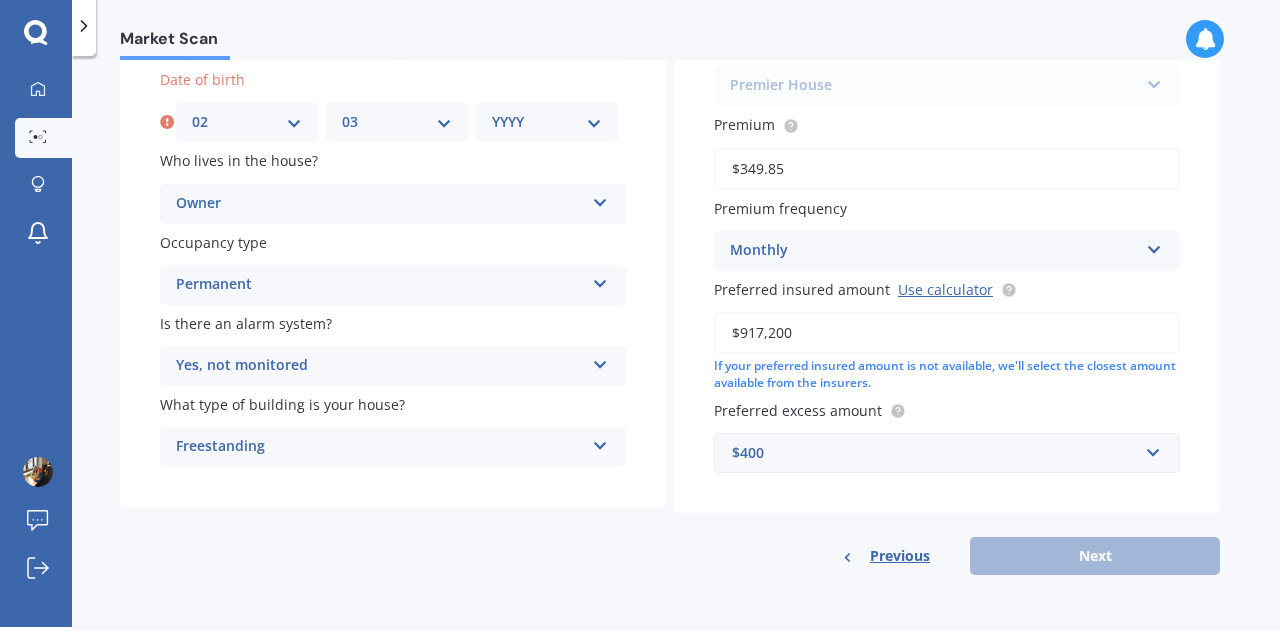 click on "MM 01 02 03 04 05 06 07 08 09 10 11 12" at bounding box center [397, 122] 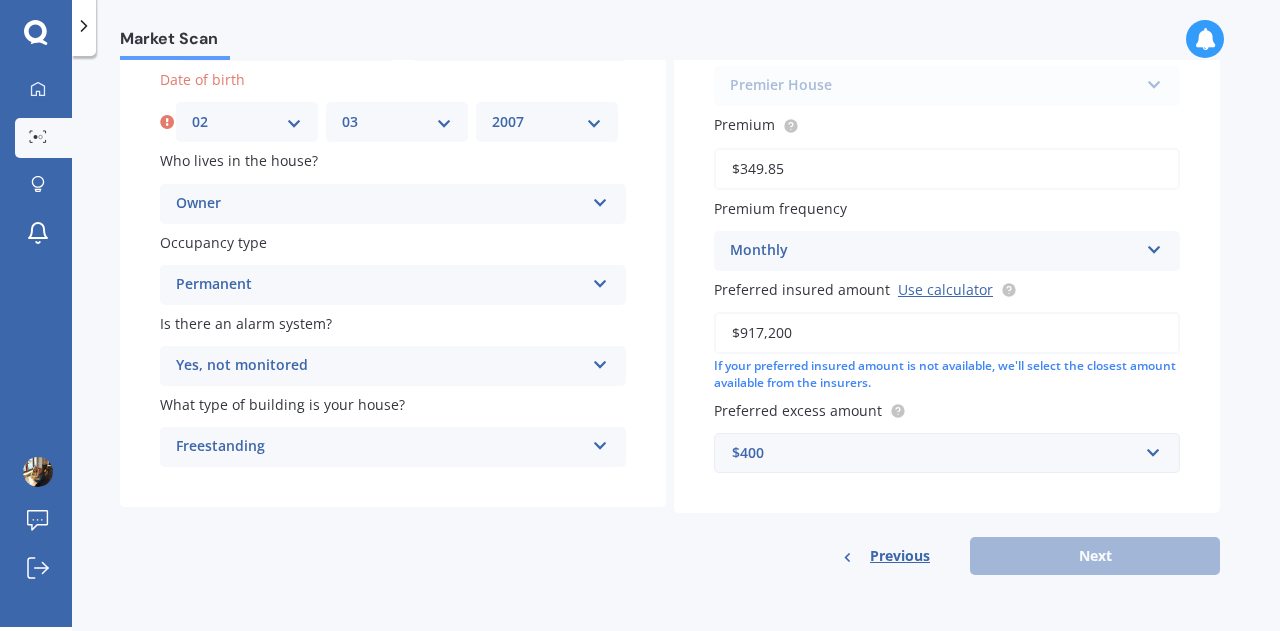click on "YYYY 2009 2008 2007 2006 2005 2004 2003 2002 2001 2000 1999 1998 1997 1996 1995 1994 1993 1992 1991 1990 1989 1988 1987 1986 1985 1984 1983 1982 1981 1980 1979 1978 1977 1976 1975 1974 1973 1972 1971 1970 1969 1968 1967 1966 1965 1964 1963 1962 1961 1960 1959 1958 1957 1956 1955 1954 1953 1952 1951 1950 1949 1948 1947 1946 1945 1944 1943 1942 1941 1940 1939 1938 1937 1936 1935 1934 1933 1932 1931 1930 1929 1928 1927 1926 1925 1924 1923 1922 1921 1920 1919 1918 1917 1916 1915 1914 1913 1912 1911 1910" at bounding box center (547, 122) 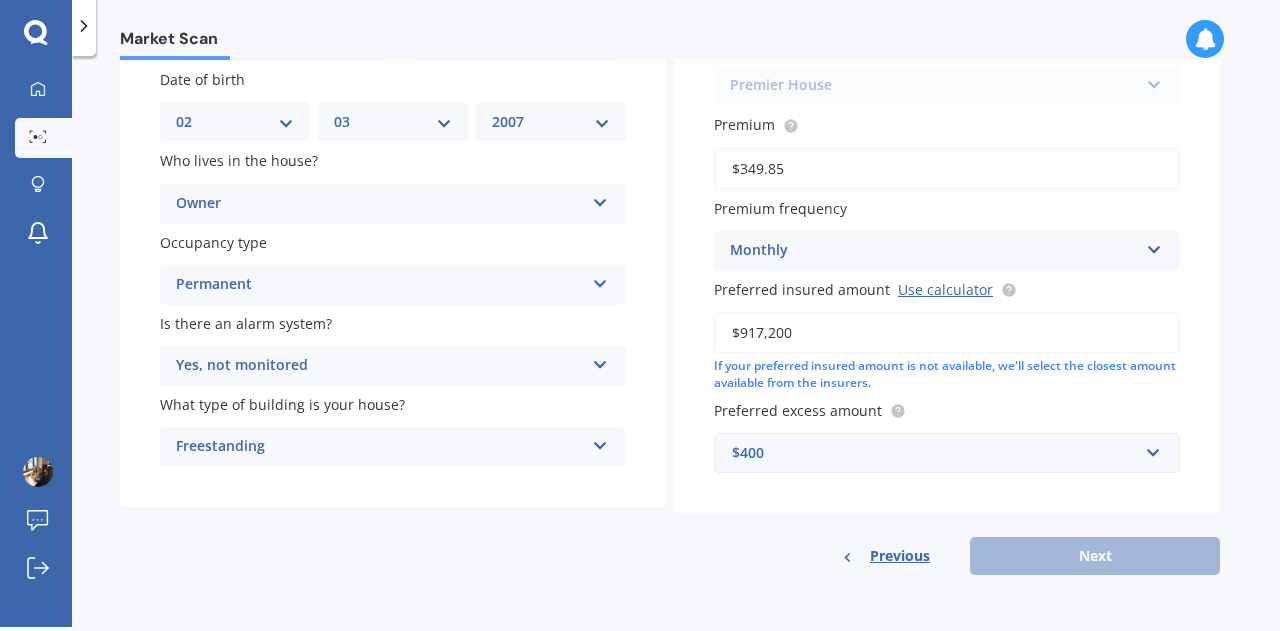 click on "YYYY 2009 2008 2007 2006 2005 2004 2003 2002 2001 2000 1999 1998 1997 1996 1995 1994 1993 1992 1991 1990 1989 1988 1987 1986 1985 1984 1983 1982 1981 1980 1979 1978 1977 1976 1975 1974 1973 1972 1971 1970 1969 1968 1967 1966 1965 1964 1963 1962 1961 1960 1959 1958 1957 1956 1955 1954 1953 1952 1951 1950 1949 1948 1947 1946 1945 1944 1943 1942 1941 1940 1939 1938 1937 1936 1935 1934 1933 1932 1931 1930 1929 1928 1927 1926 1925 1924 1923 1922 1921 1920 1919 1918 1917 1916 1915 1914 1913 1912 1911 1910" at bounding box center [551, 122] 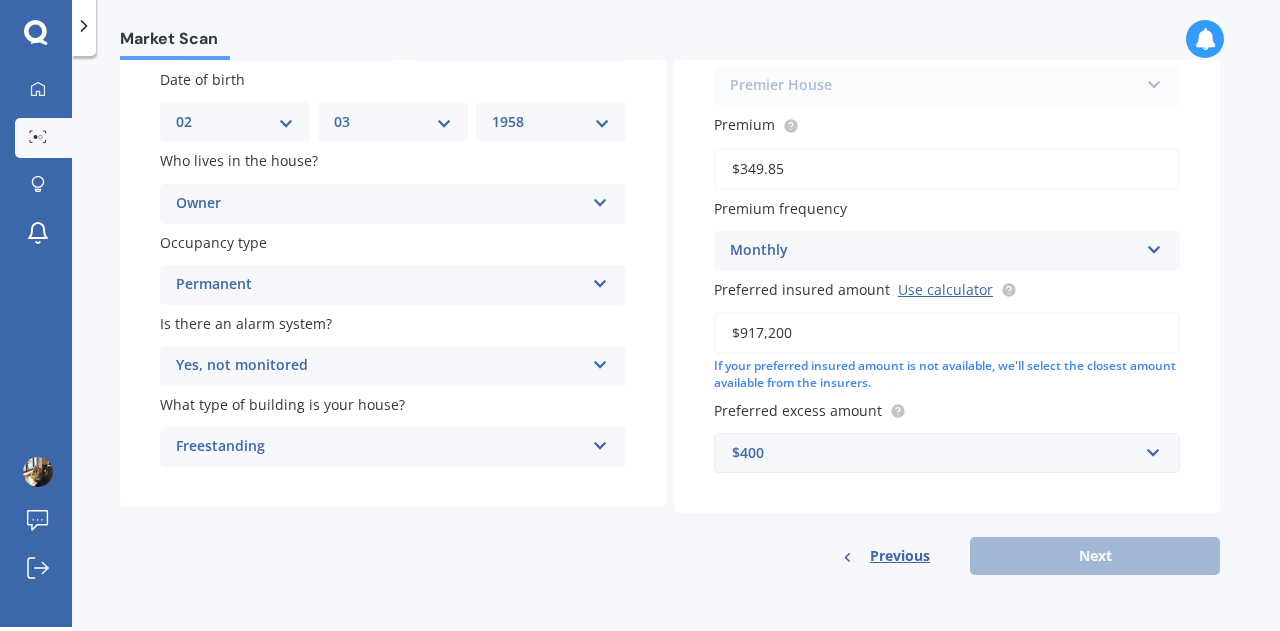 click on "YYYY 2009 2008 2007 2006 2005 2004 2003 2002 2001 2000 1999 1998 1997 1996 1995 1994 1993 1992 1991 1990 1989 1988 1987 1986 1985 1984 1983 1982 1981 1980 1979 1978 1977 1976 1975 1974 1973 1972 1971 1970 1969 1968 1967 1966 1965 1964 1963 1962 1961 1960 1959 1958 1957 1956 1955 1954 1953 1952 1951 1950 1949 1948 1947 1946 1945 1944 1943 1942 1941 1940 1939 1938 1937 1936 1935 1934 1933 1932 1931 1930 1929 1928 1927 1926 1925 1924 1923 1922 1921 1920 1919 1918 1917 1916 1915 1914 1913 1912 1911 1910" at bounding box center [551, 122] 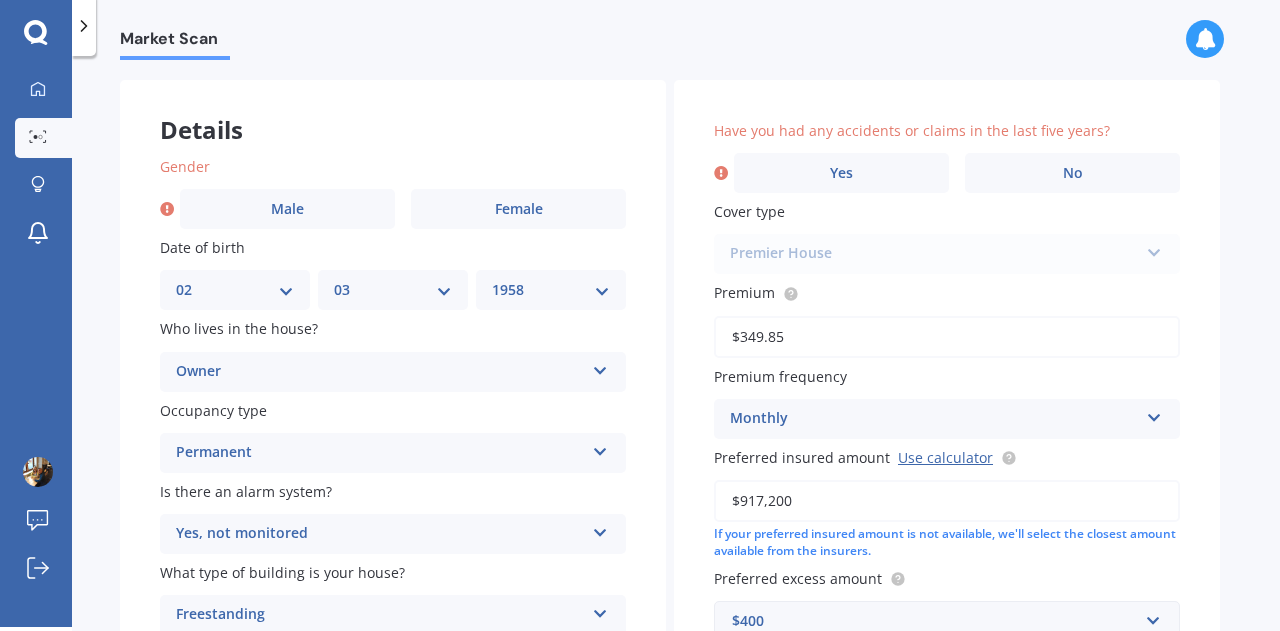 scroll, scrollTop: 75, scrollLeft: 0, axis: vertical 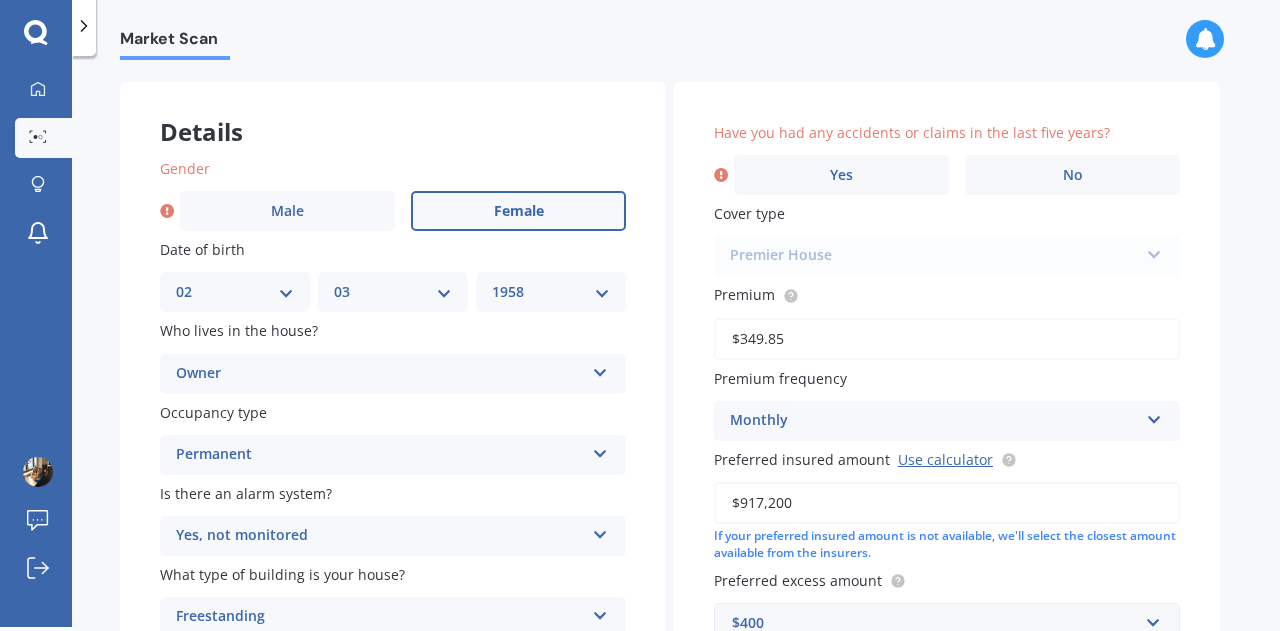 click on "Female" at bounding box center [519, 211] 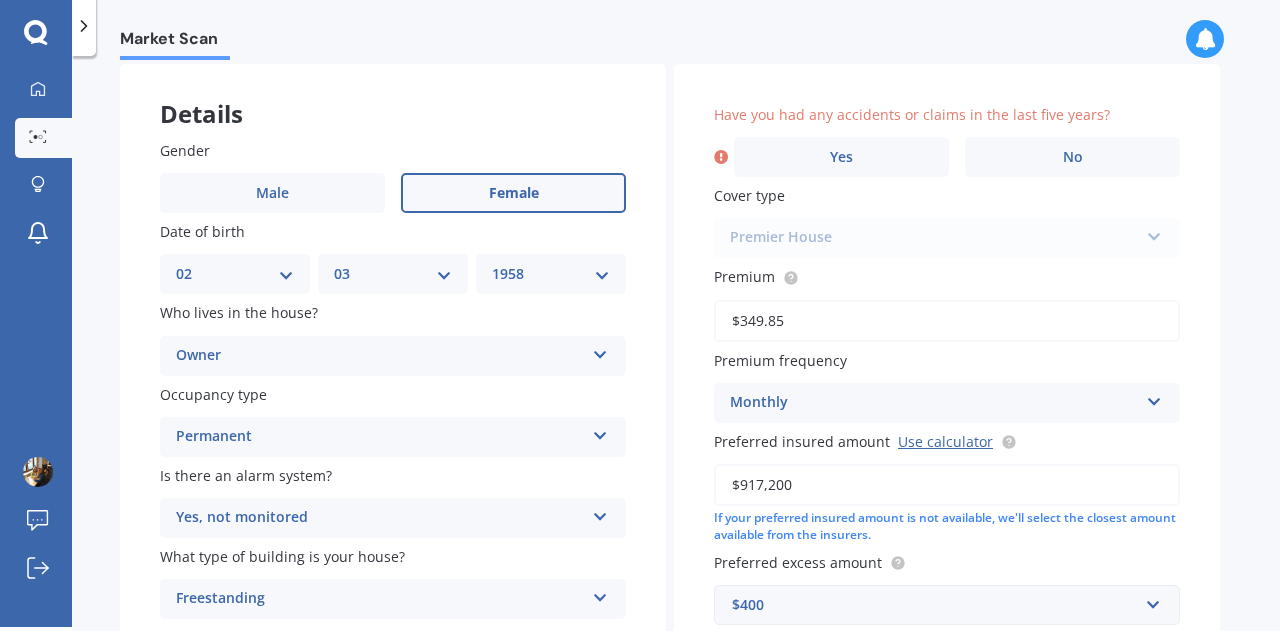 scroll, scrollTop: 0, scrollLeft: 0, axis: both 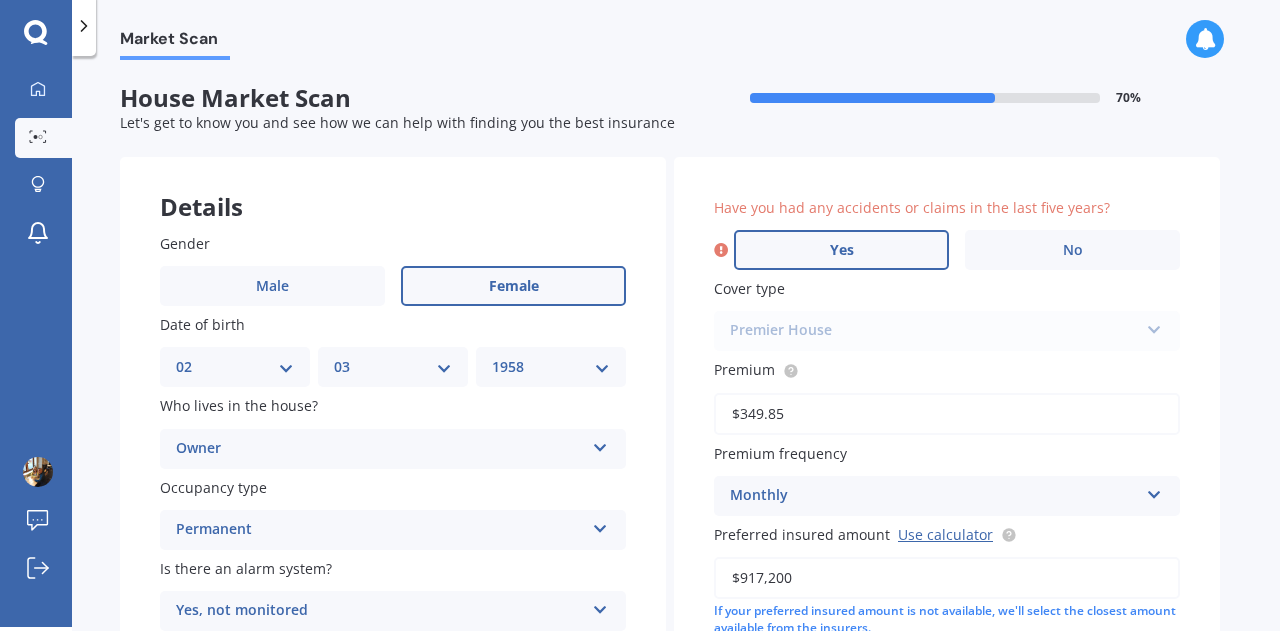 click on "Yes" at bounding box center (841, 250) 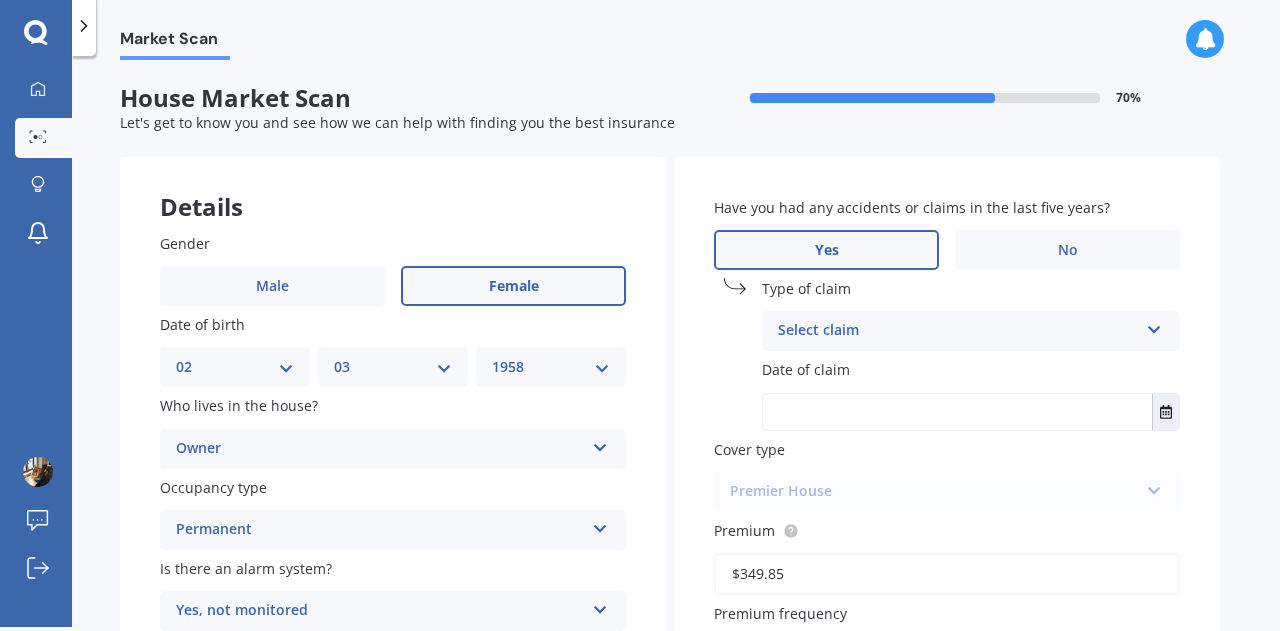 click on "Select claim" at bounding box center [958, 331] 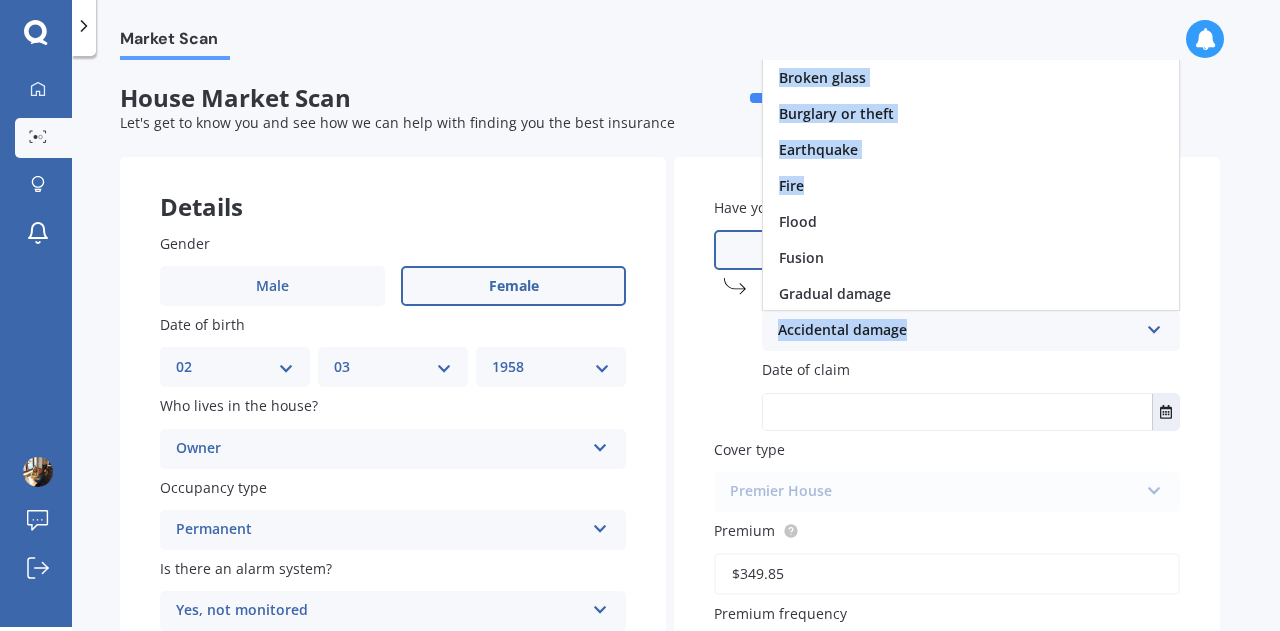 drag, startPoint x: 1179, startPoint y: 183, endPoint x: 1184, endPoint y: 245, distance: 62.201286 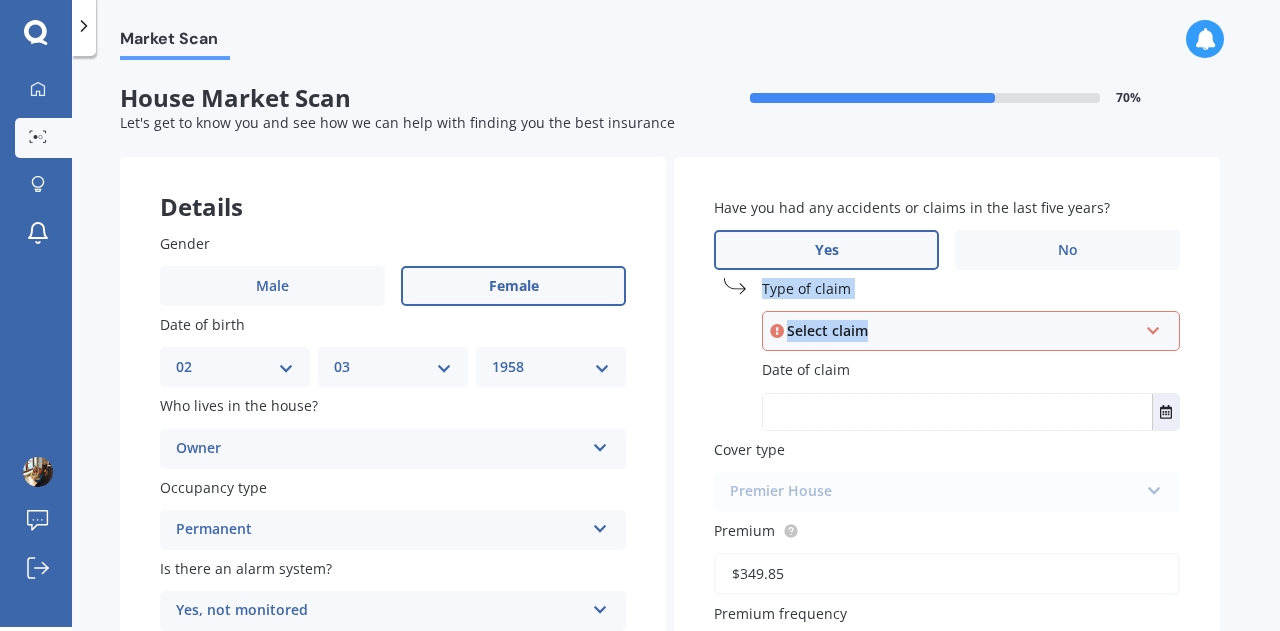 click on "Select claim" at bounding box center (962, 331) 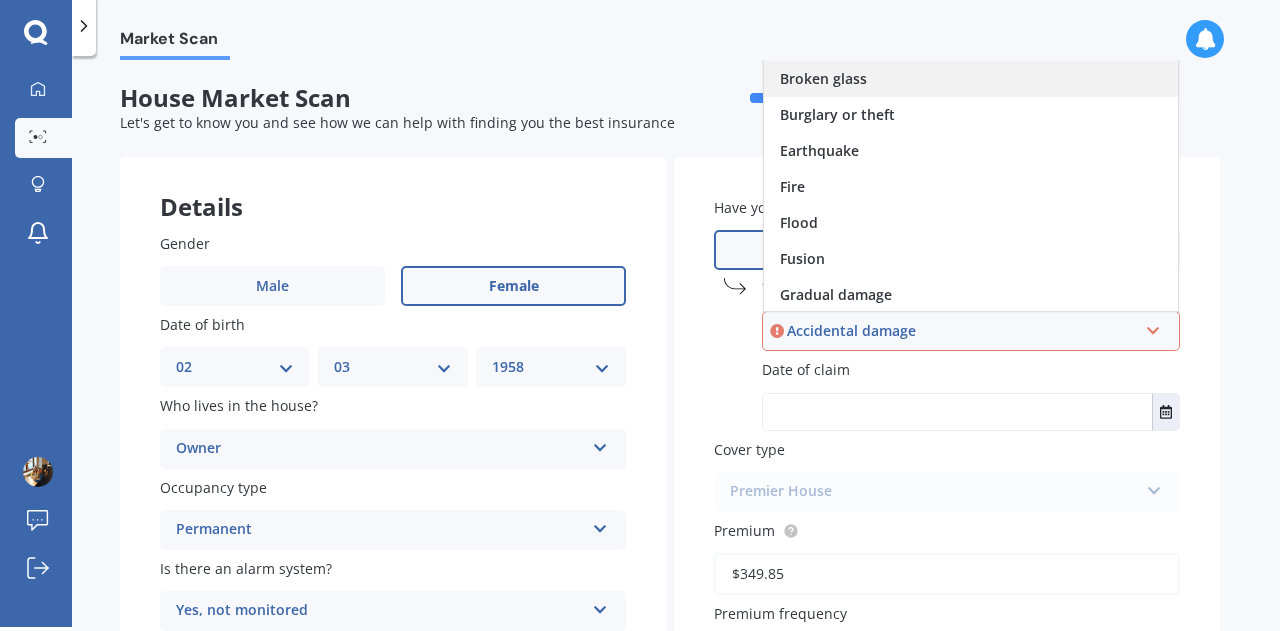 click on "Broken glass" at bounding box center [823, 78] 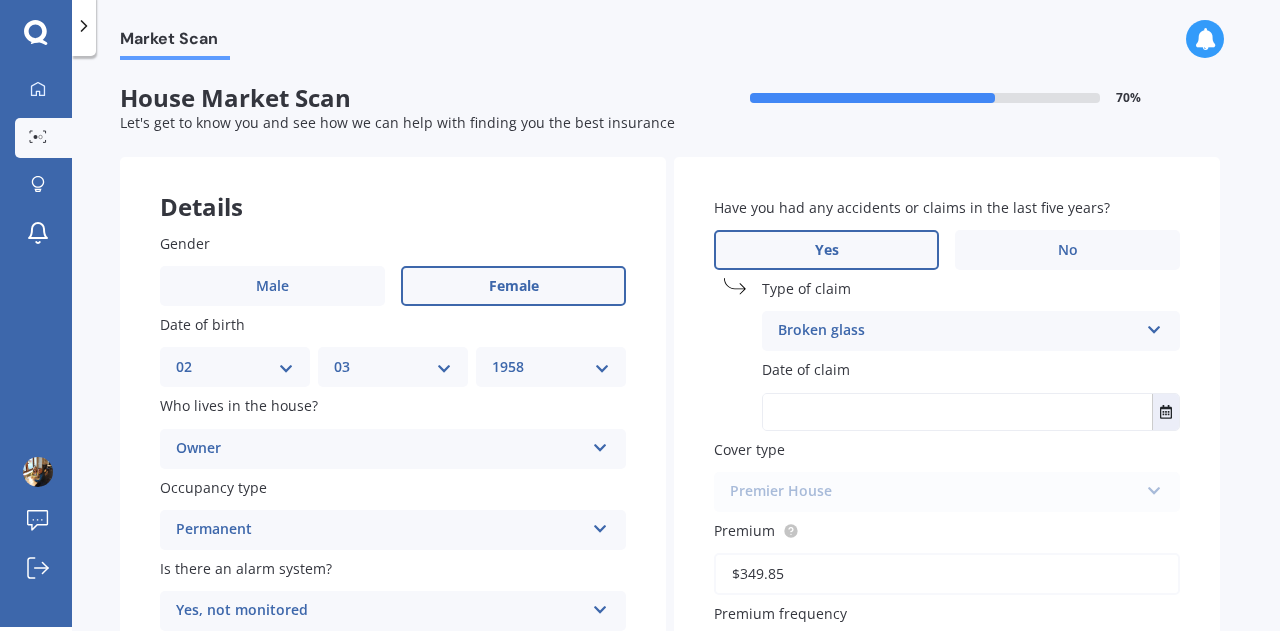 click at bounding box center [957, 412] 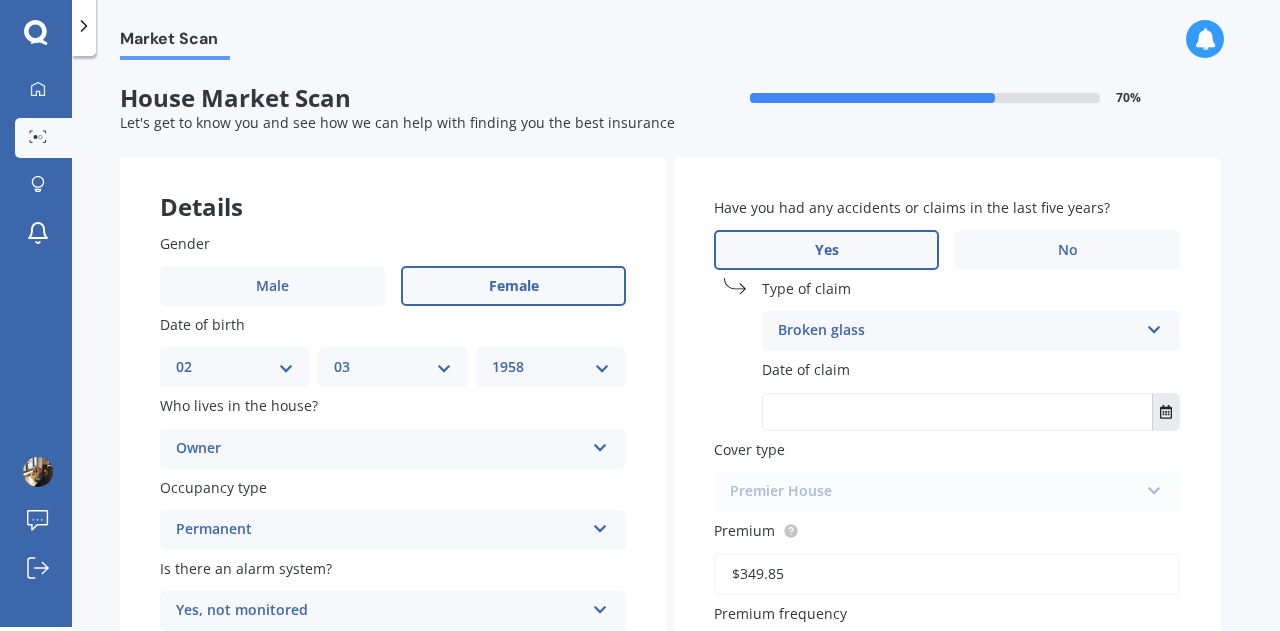 click 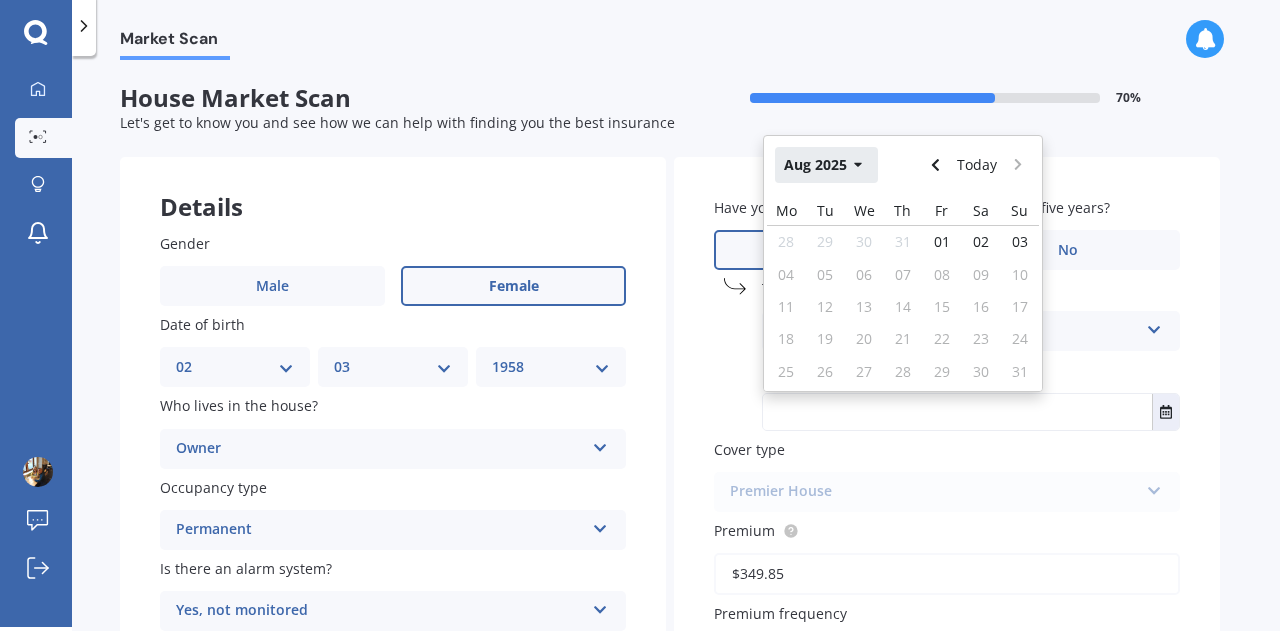 click 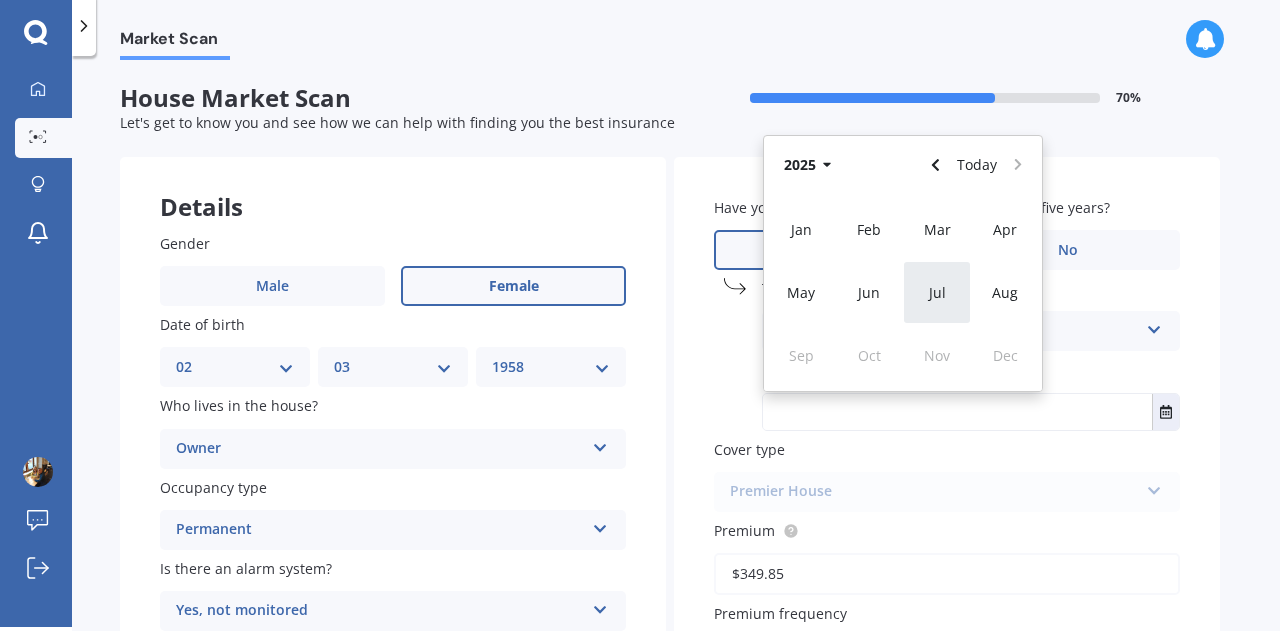 click on "Jul" at bounding box center [937, 292] 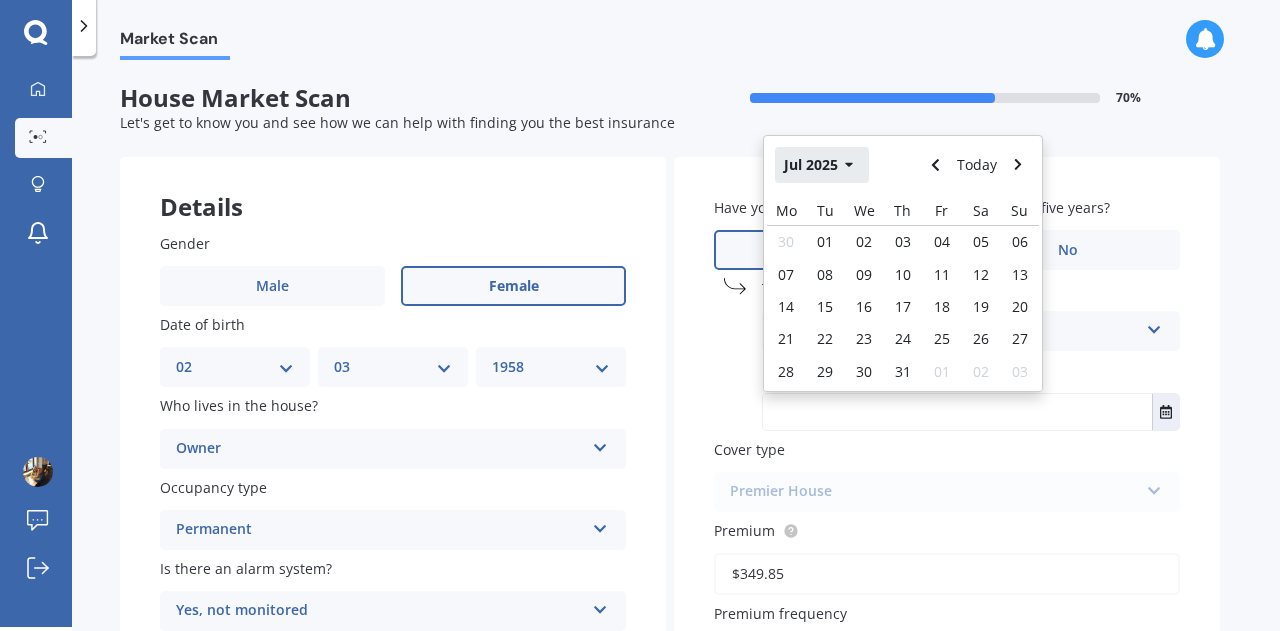 click on "Jul 2025" at bounding box center [822, 165] 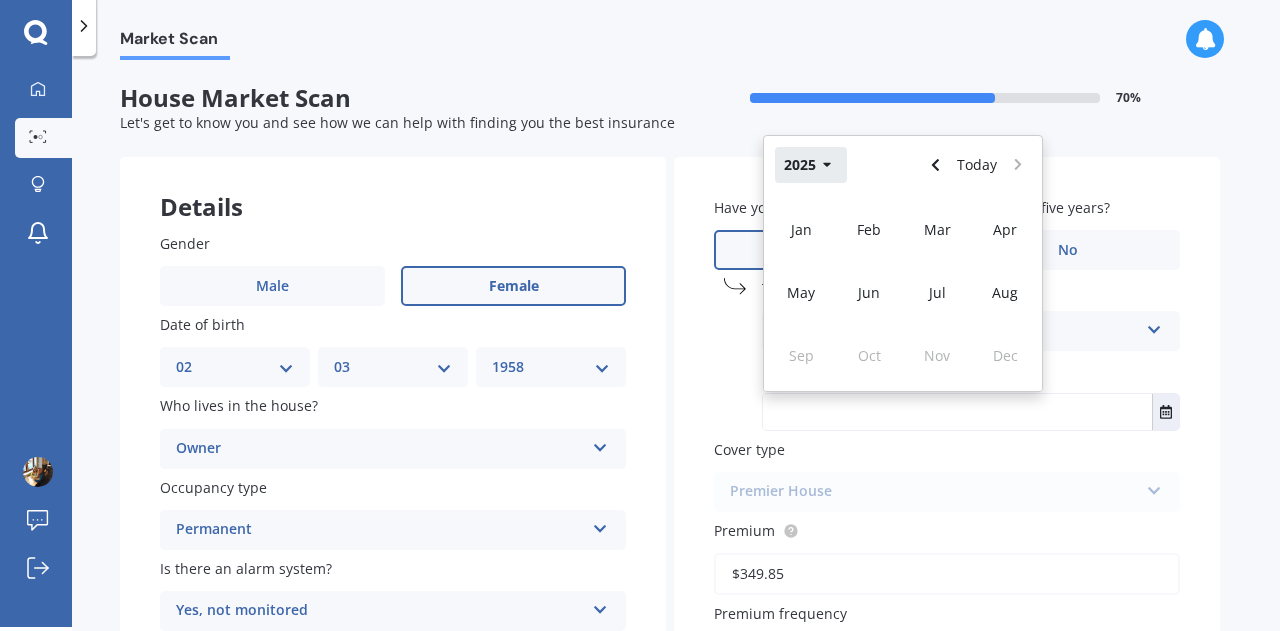 click on "2025" at bounding box center (811, 165) 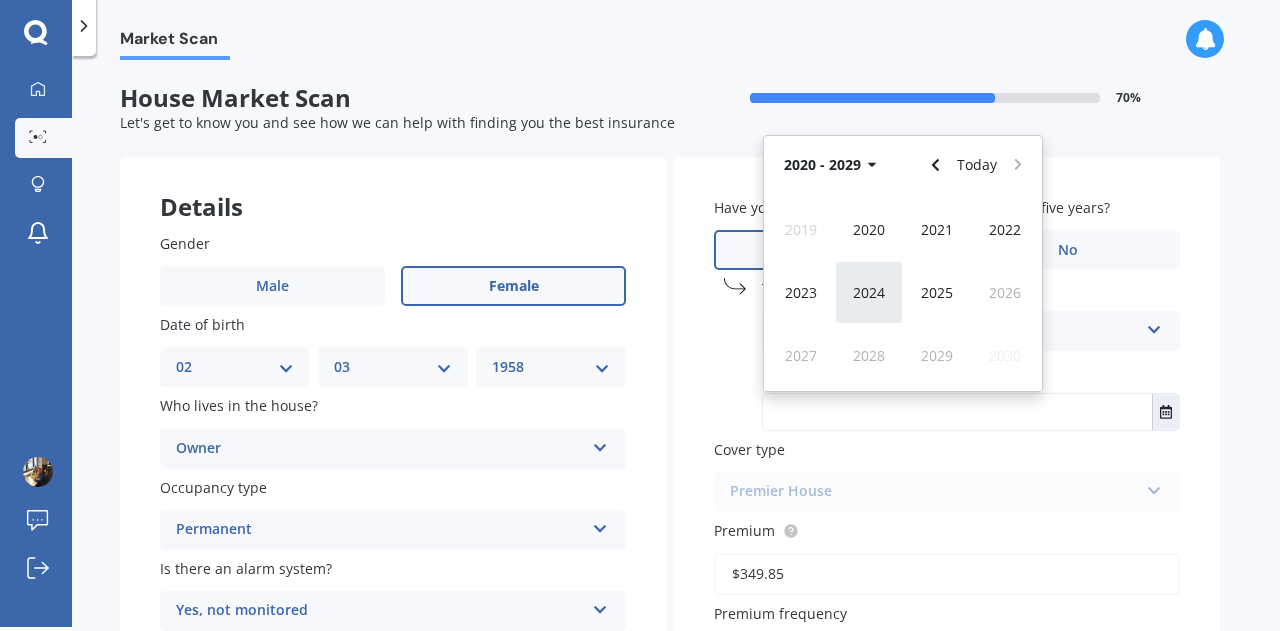 click on "2024" at bounding box center [869, 292] 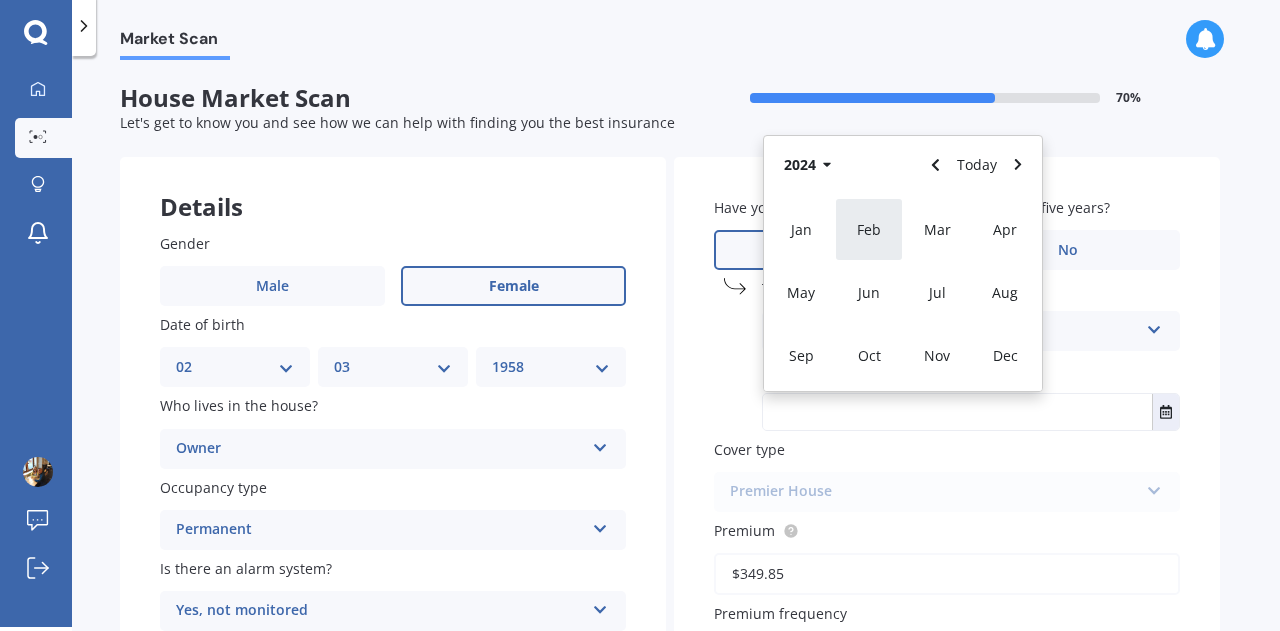 click on "Feb" at bounding box center [869, 229] 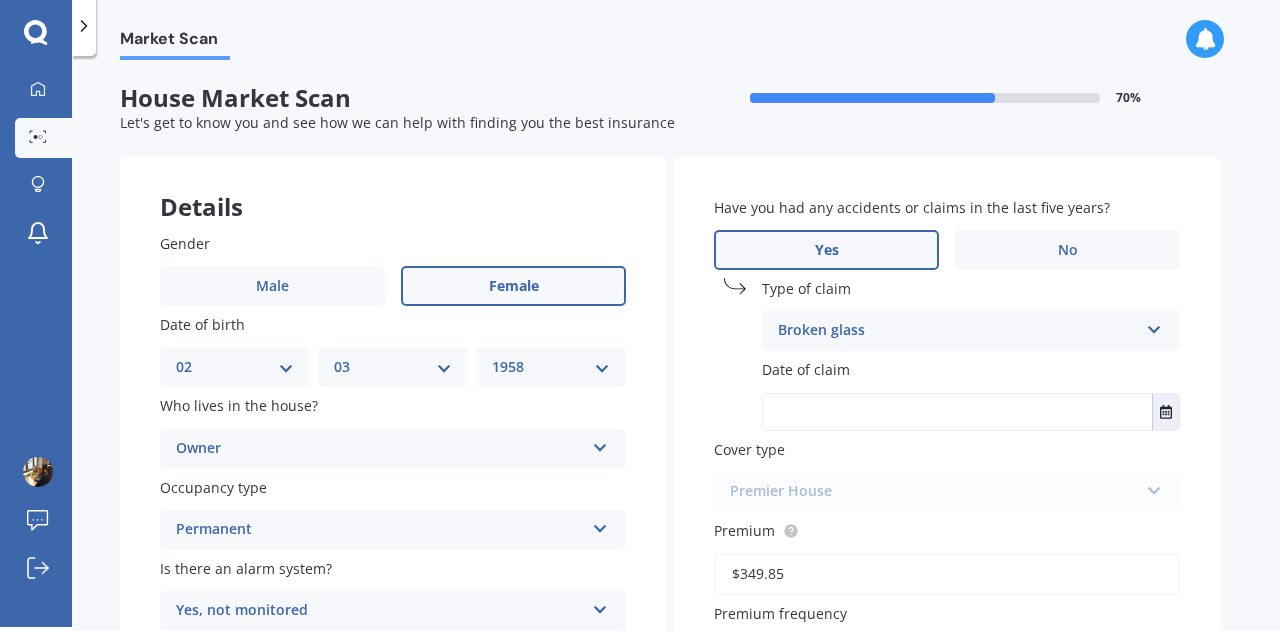 click on "Cover type" at bounding box center [943, 449] 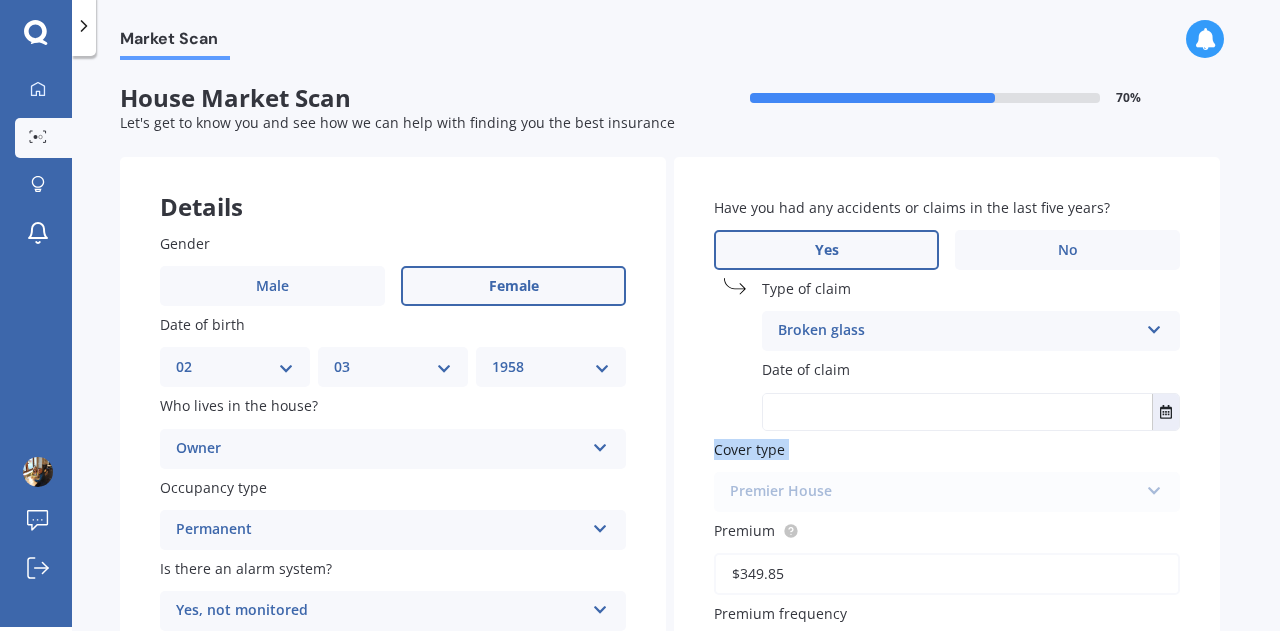 click on "Cover type" at bounding box center (943, 449) 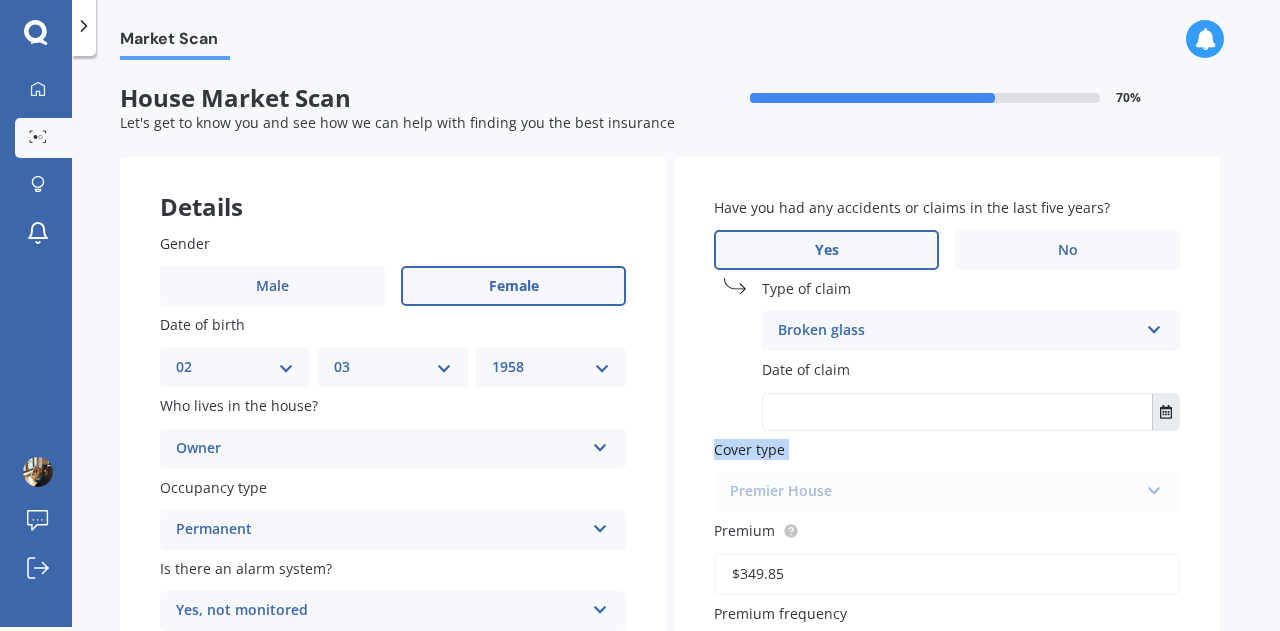 click 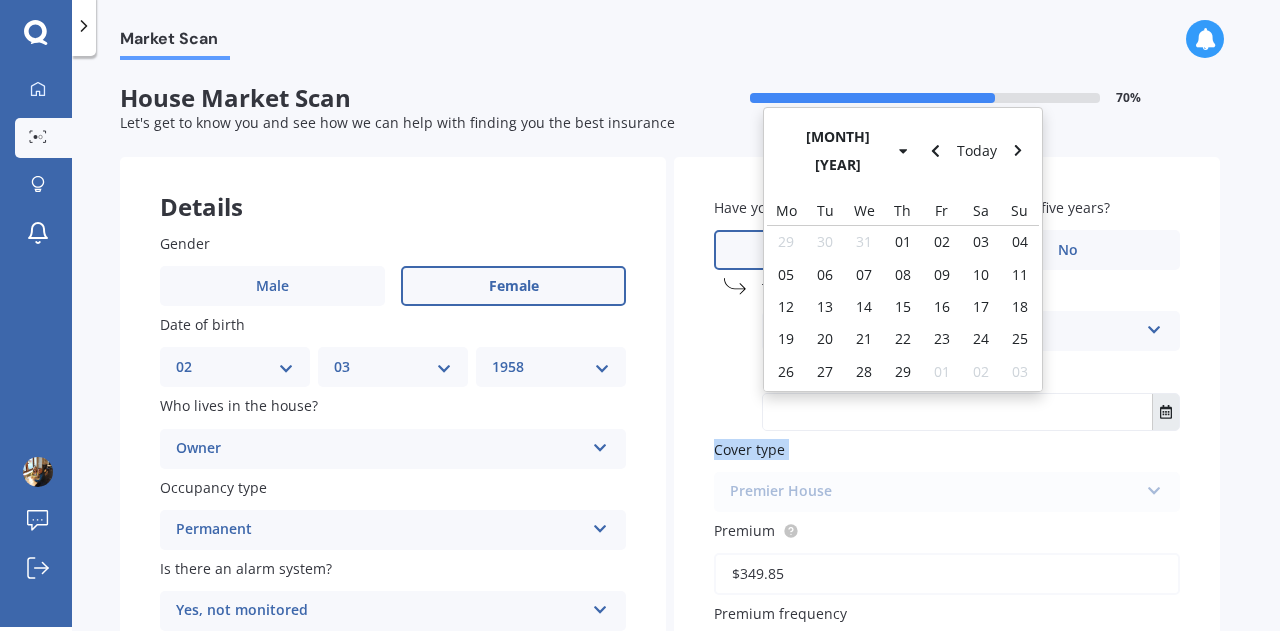 scroll, scrollTop: 18, scrollLeft: 0, axis: vertical 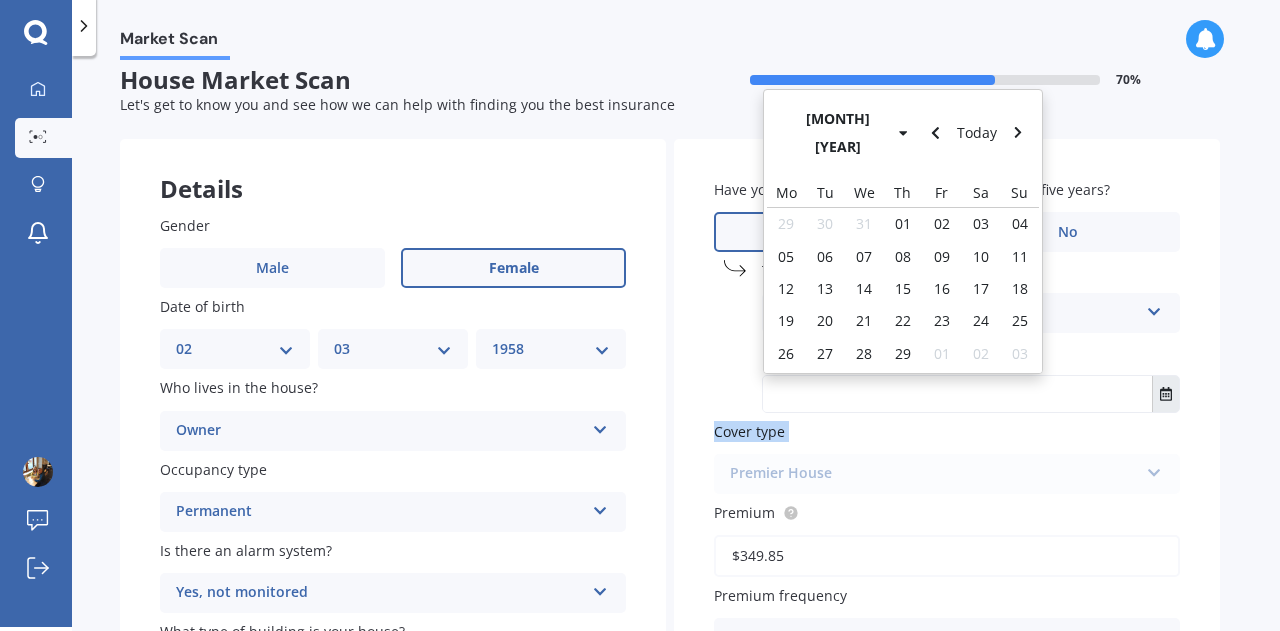 click at bounding box center (1165, 394) 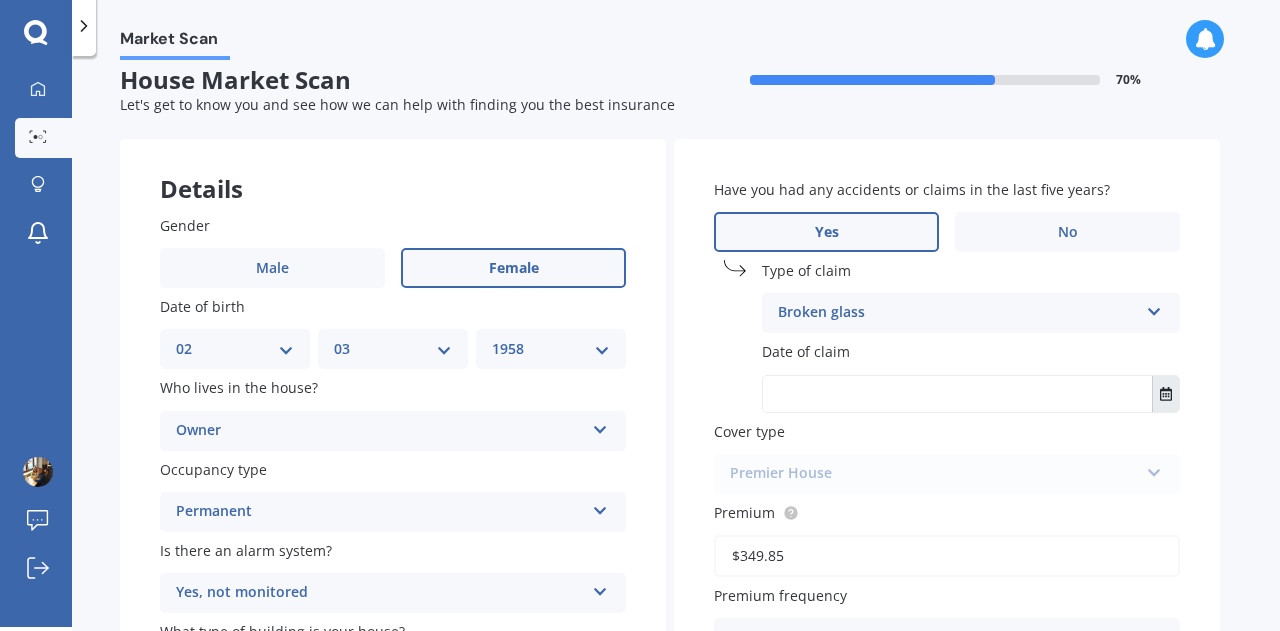 click at bounding box center (1165, 394) 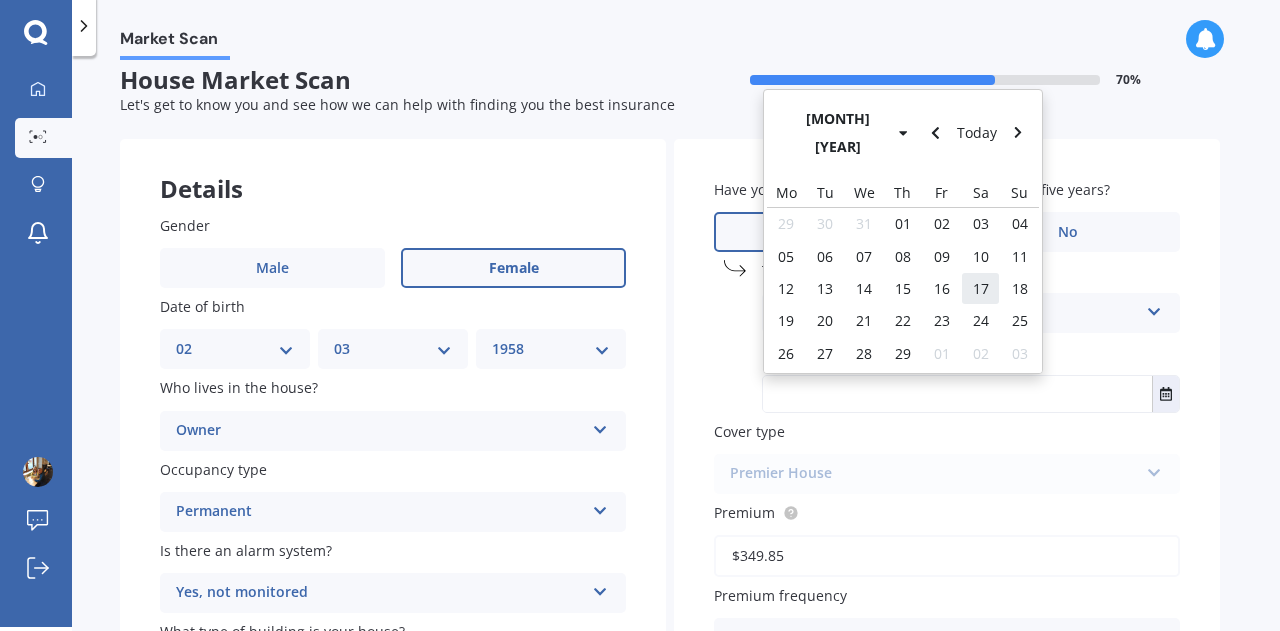 click on "17" at bounding box center [980, 288] 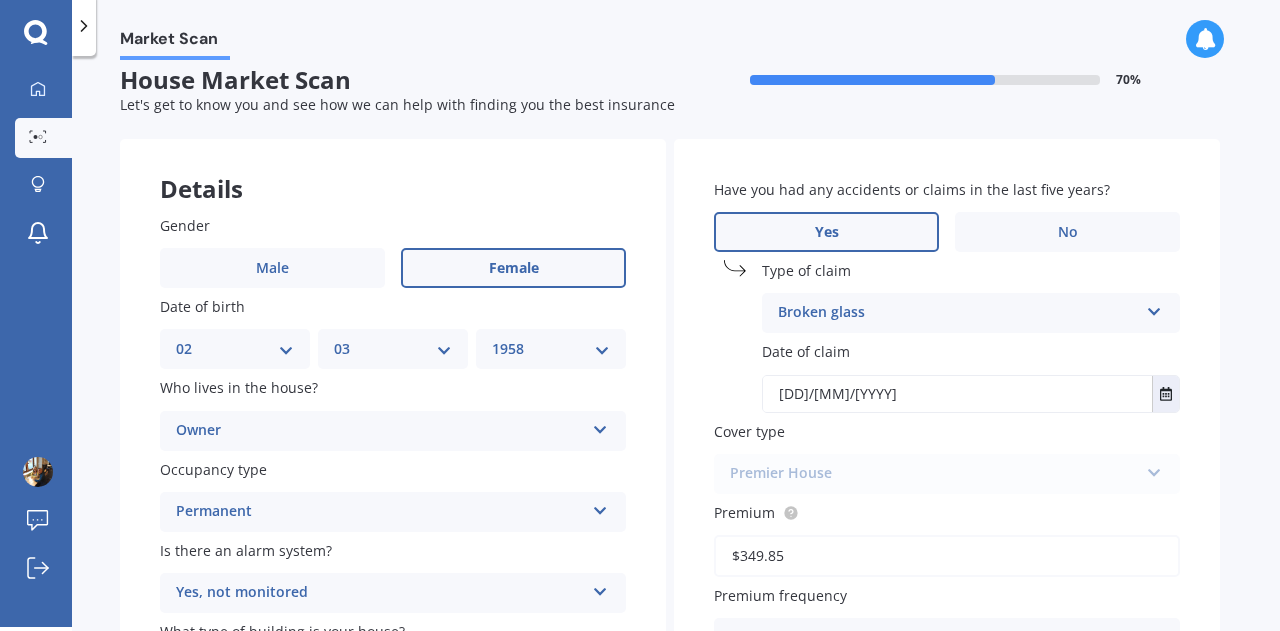 click on "Premier House Premier House Market Value House Home Plus" at bounding box center (947, 474) 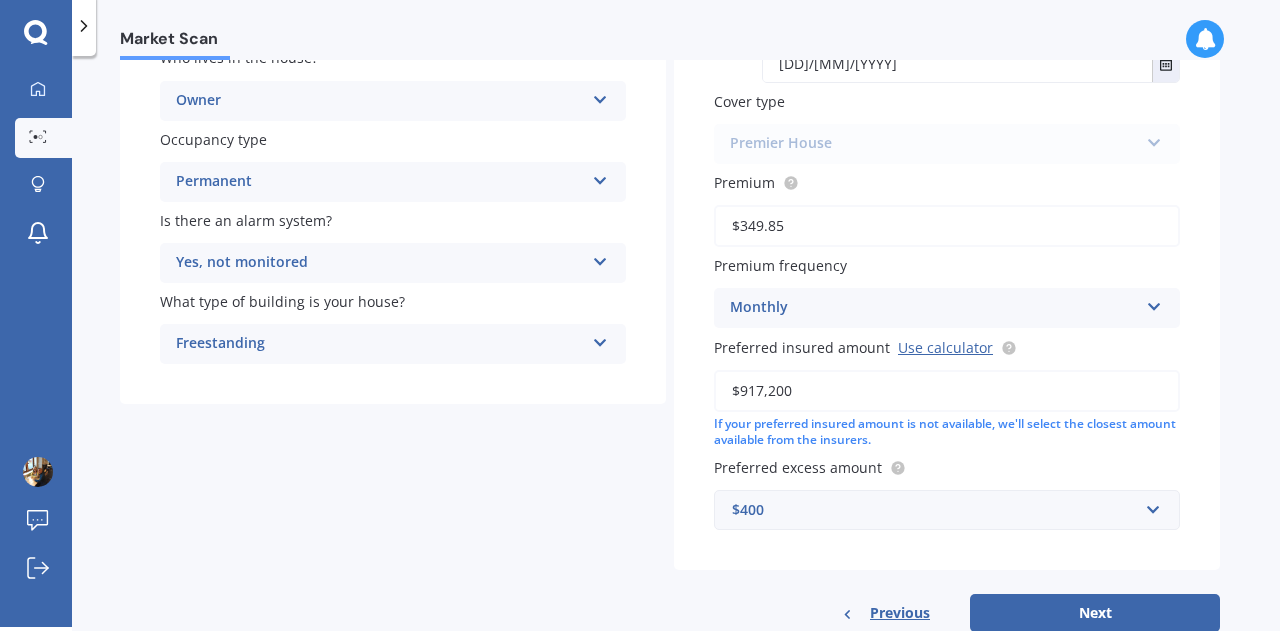 scroll, scrollTop: 407, scrollLeft: 0, axis: vertical 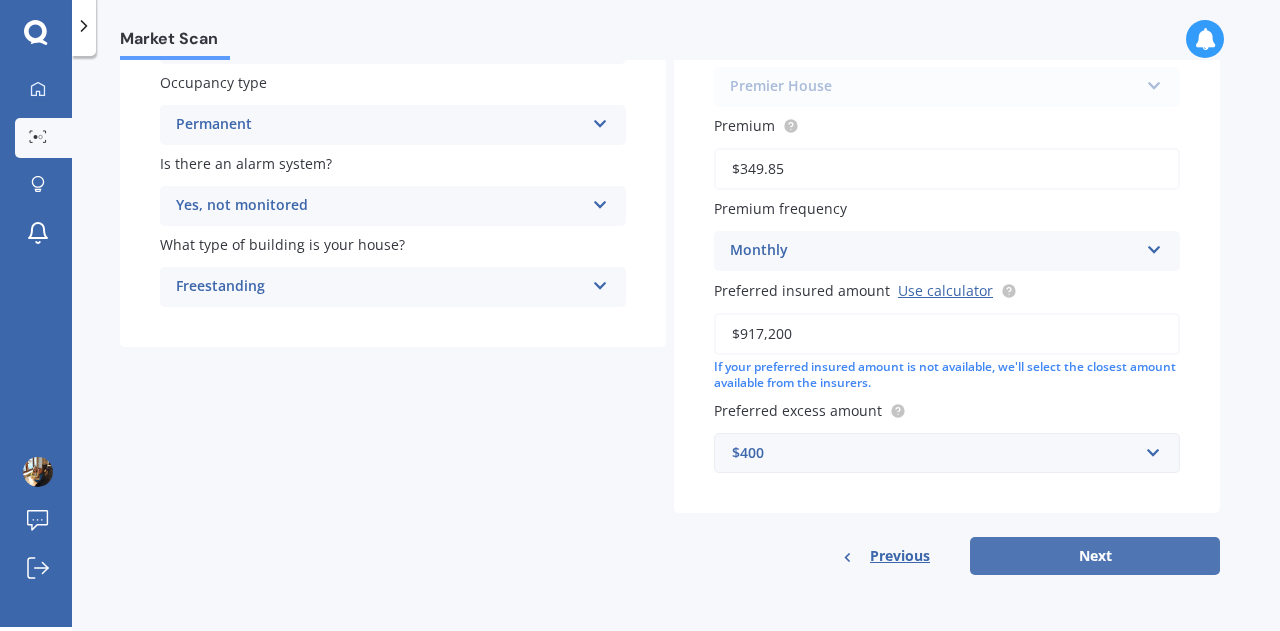 click on "Next" at bounding box center (1095, 556) 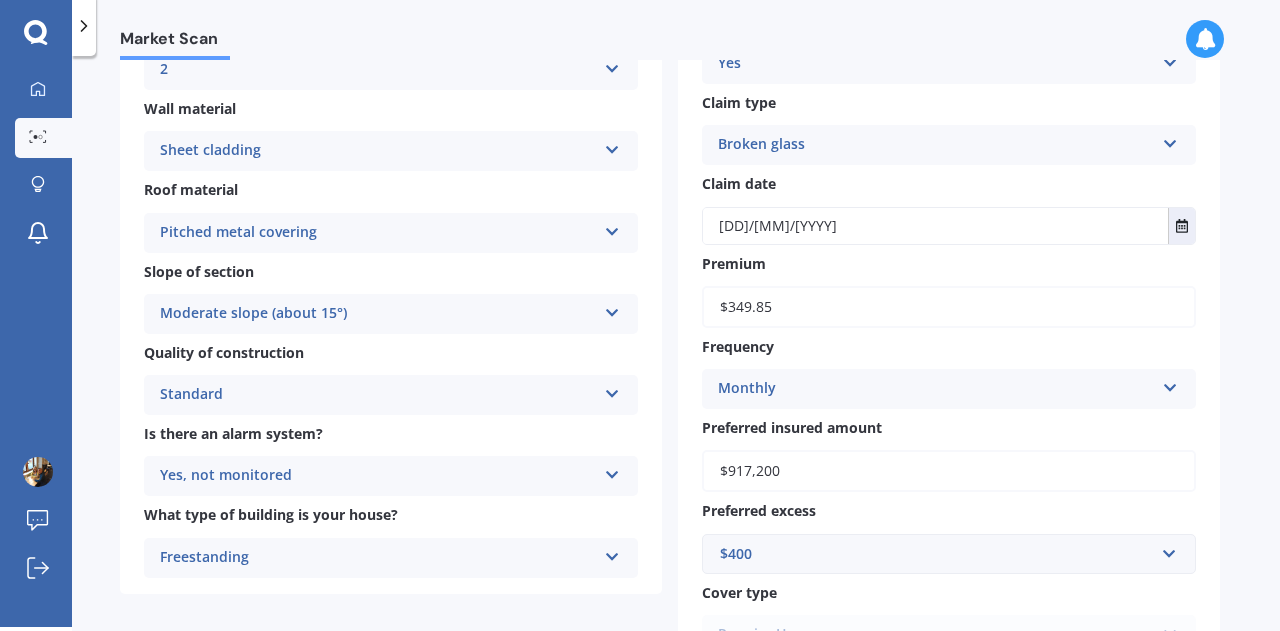 scroll, scrollTop: 504, scrollLeft: 0, axis: vertical 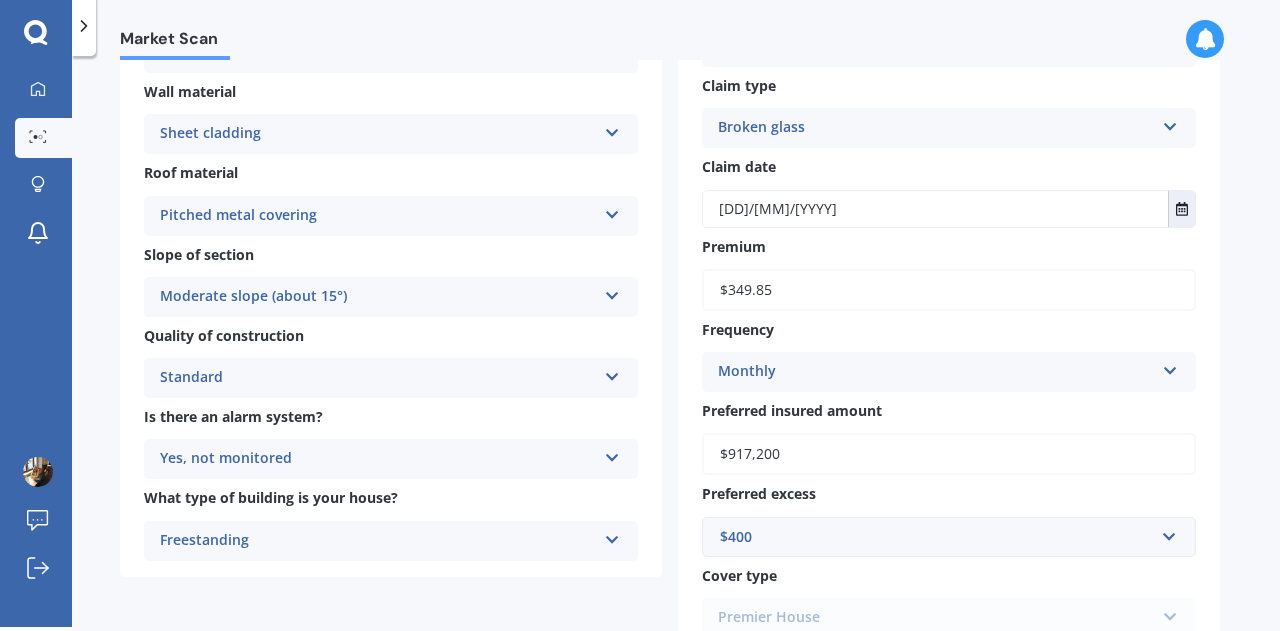 click on "$917,200" at bounding box center (949, 454) 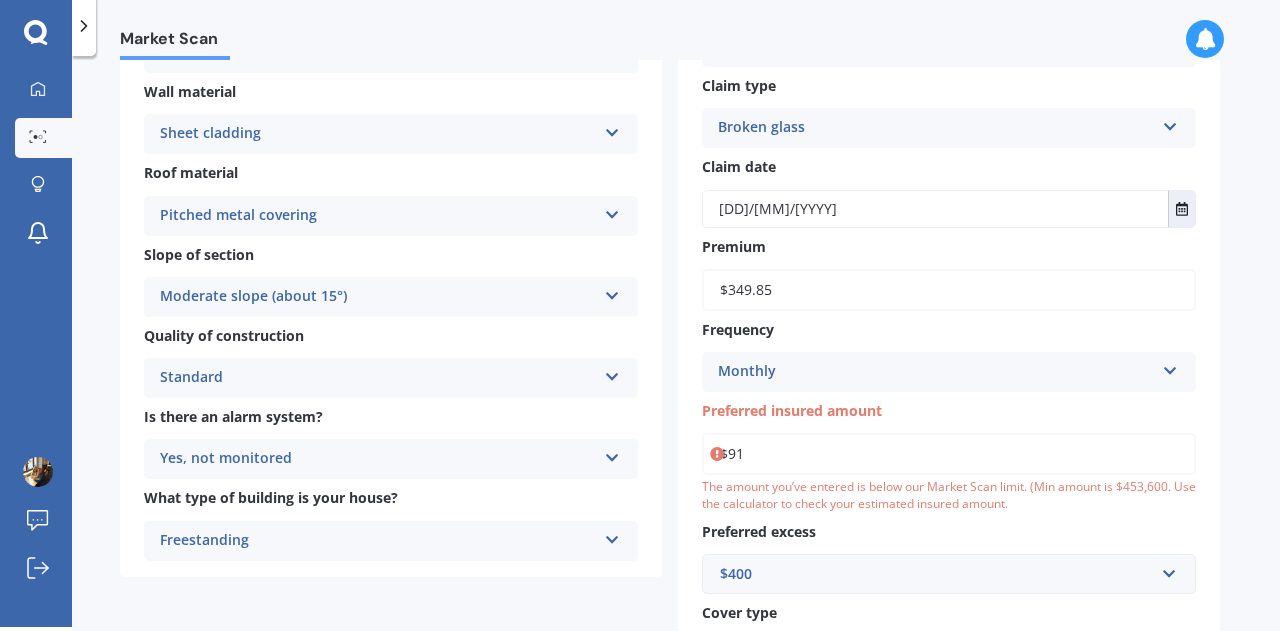 type on "$9" 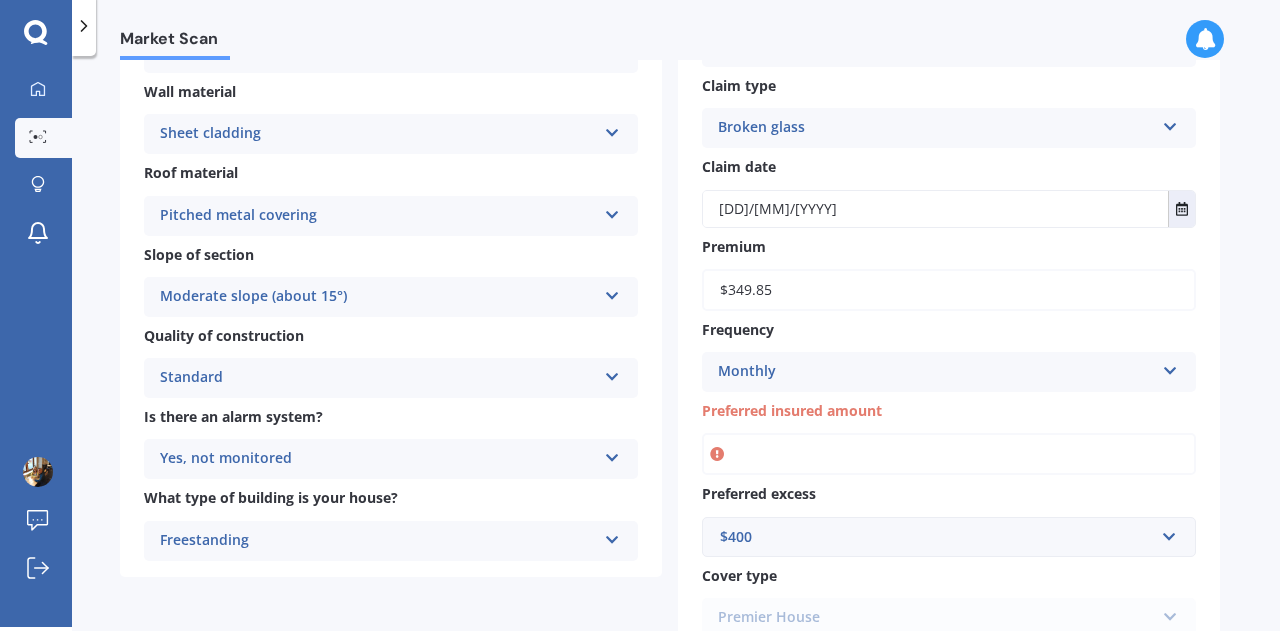 click on "Preferred insured amount" at bounding box center [949, 454] 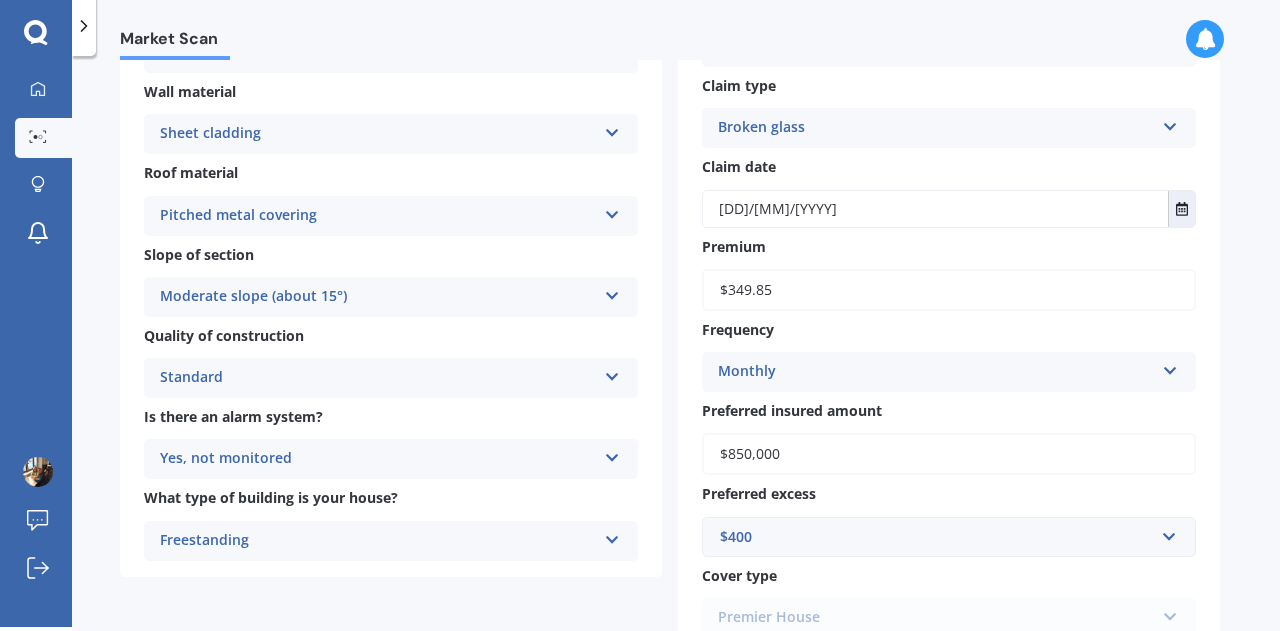 type on "$850,000" 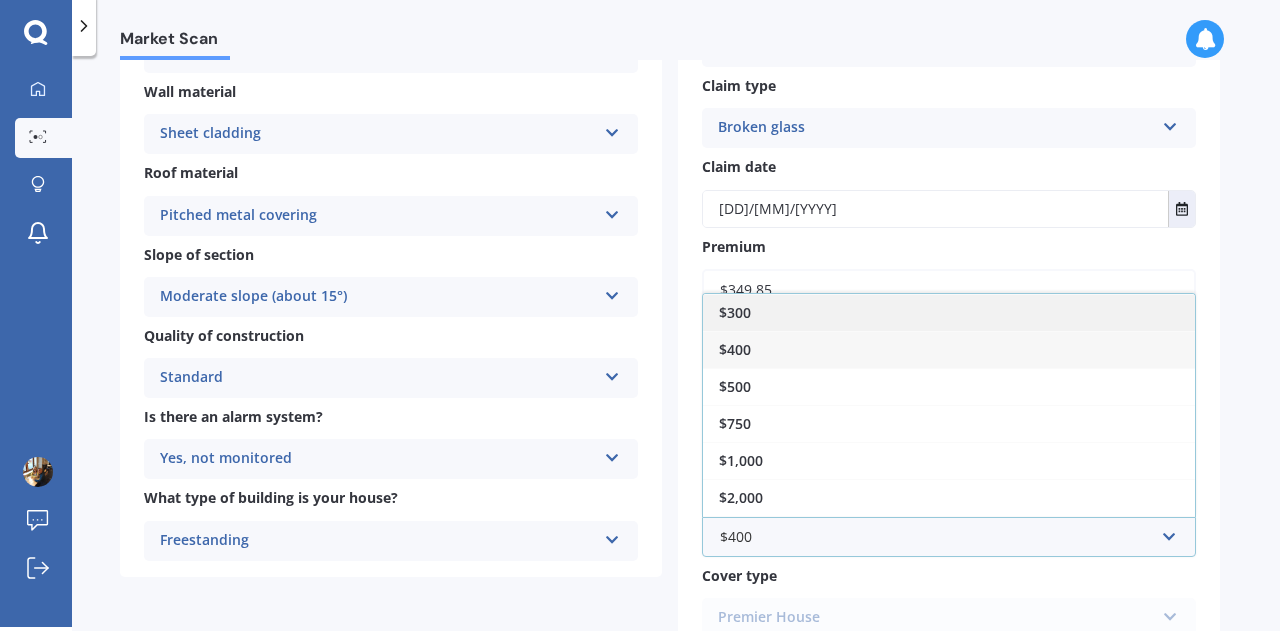 click on "$300" at bounding box center [949, 312] 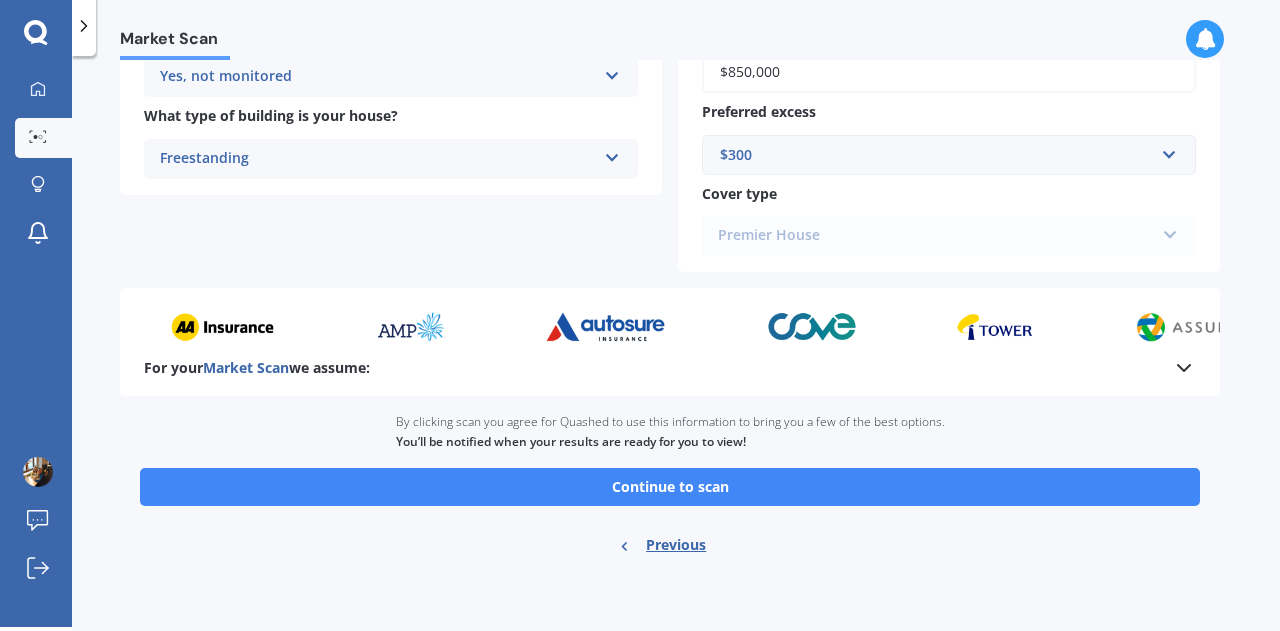 scroll, scrollTop: 890, scrollLeft: 0, axis: vertical 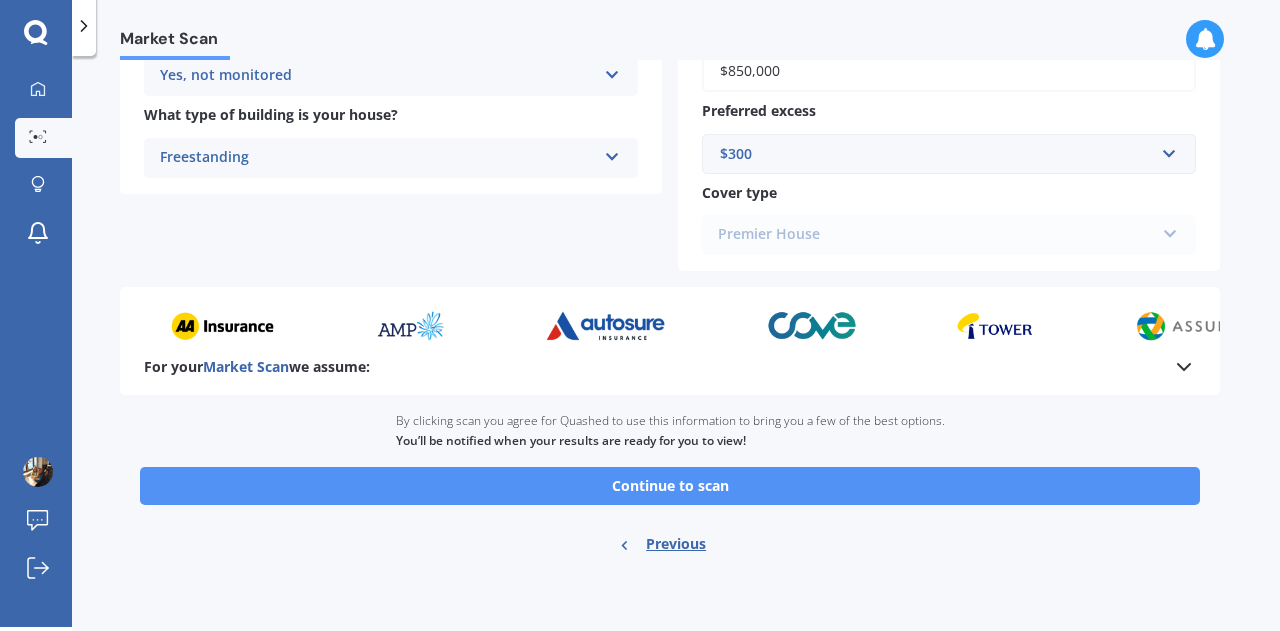 click on "Continue to scan" at bounding box center [670, 486] 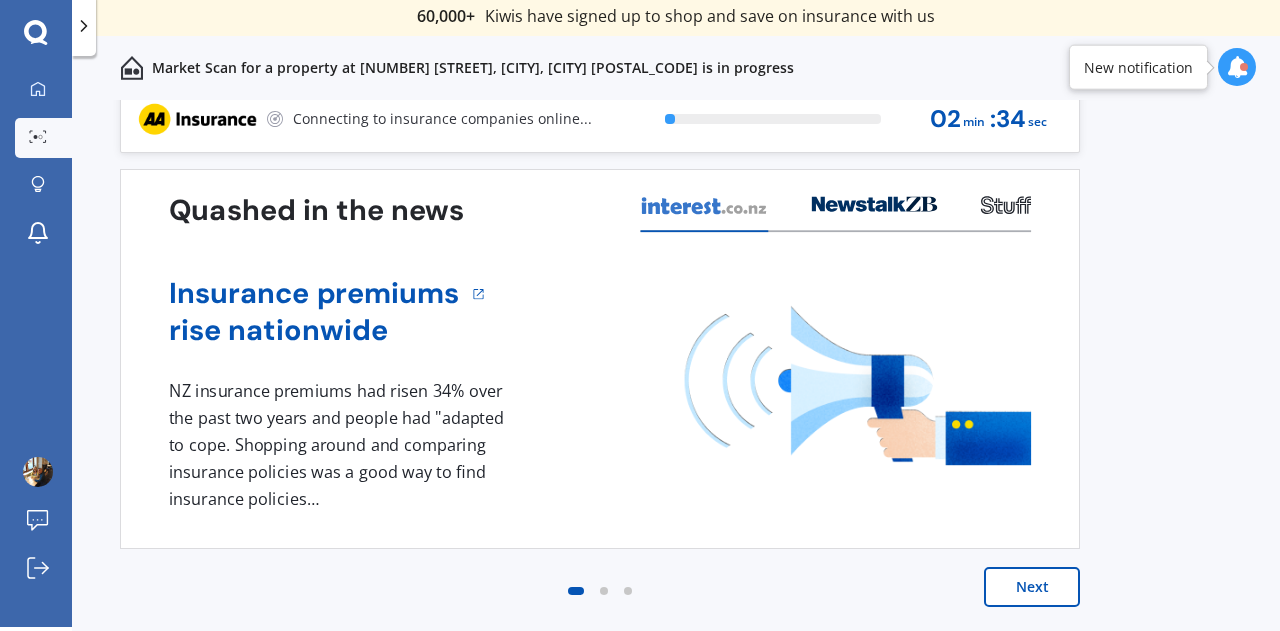 scroll, scrollTop: 0, scrollLeft: 0, axis: both 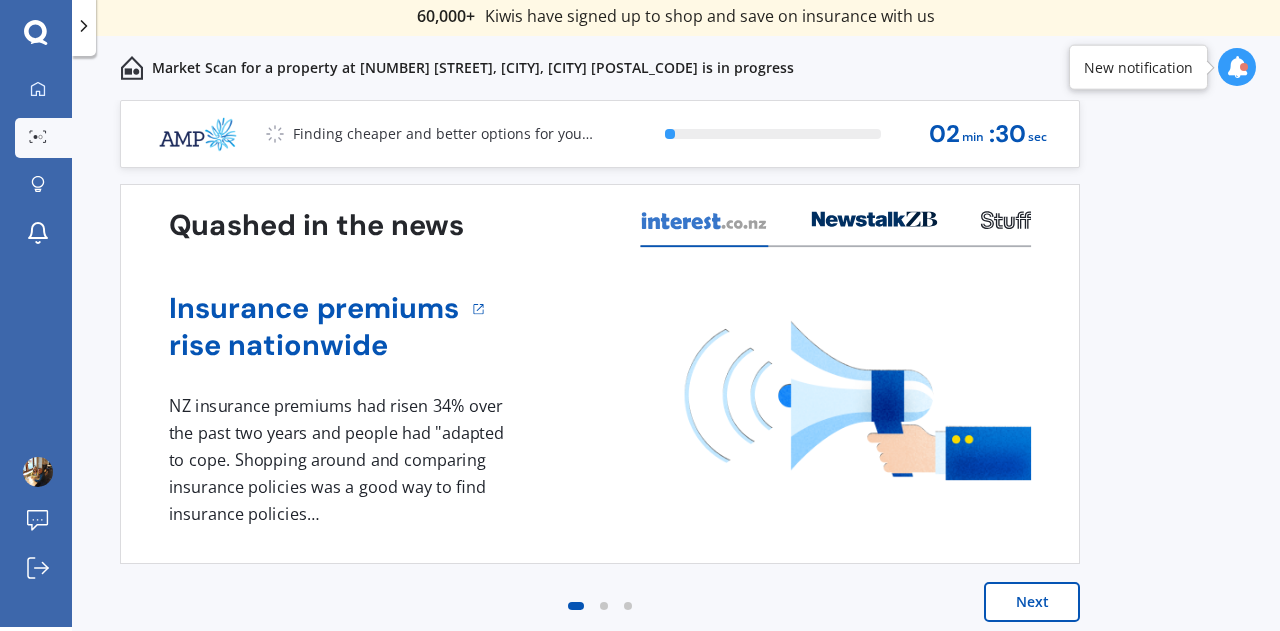 click on "Next" at bounding box center [1032, 602] 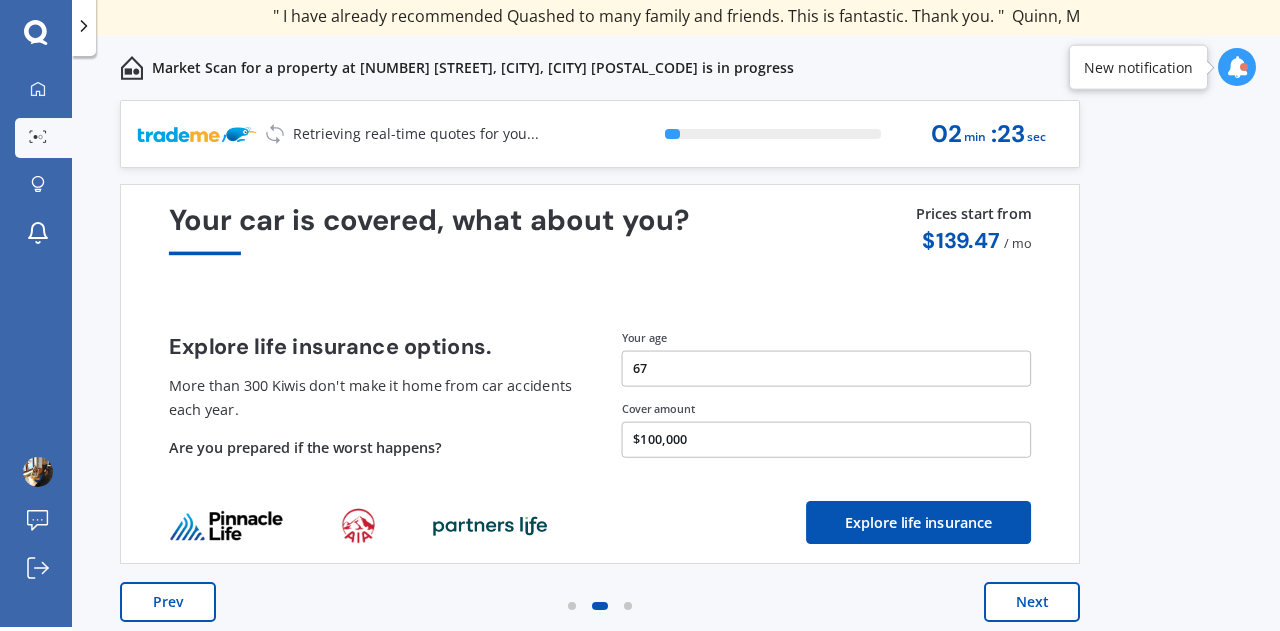 drag, startPoint x: 1040, startPoint y: 605, endPoint x: 1065, endPoint y: 611, distance: 25.70992 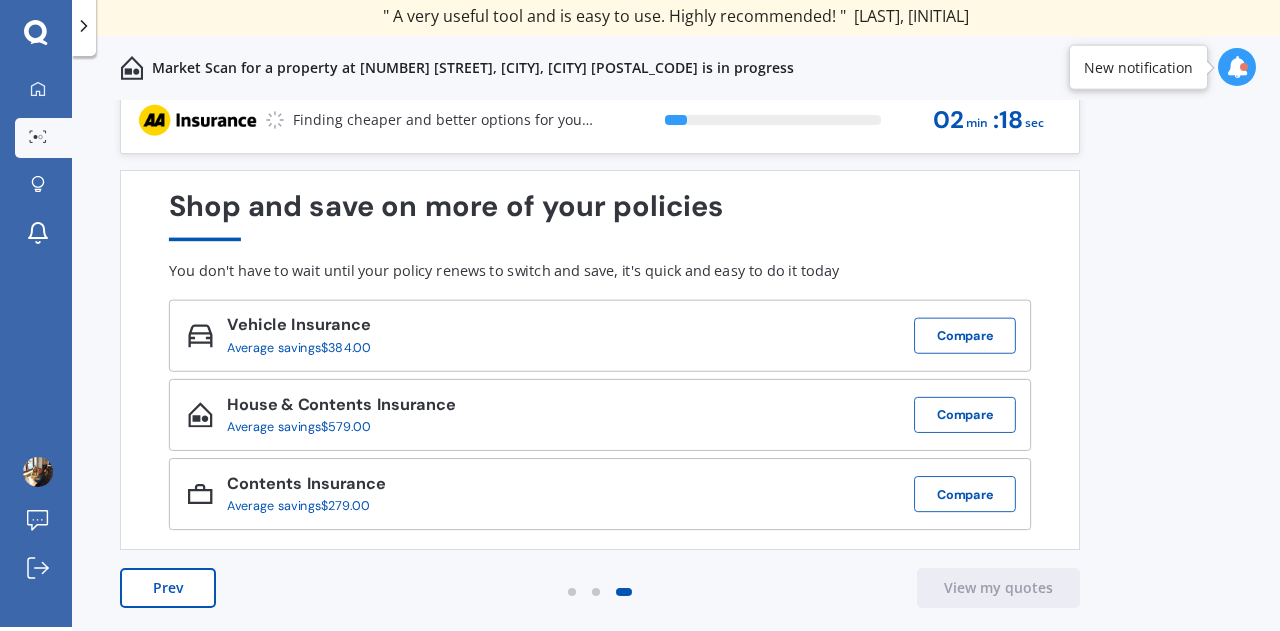 scroll, scrollTop: 0, scrollLeft: 0, axis: both 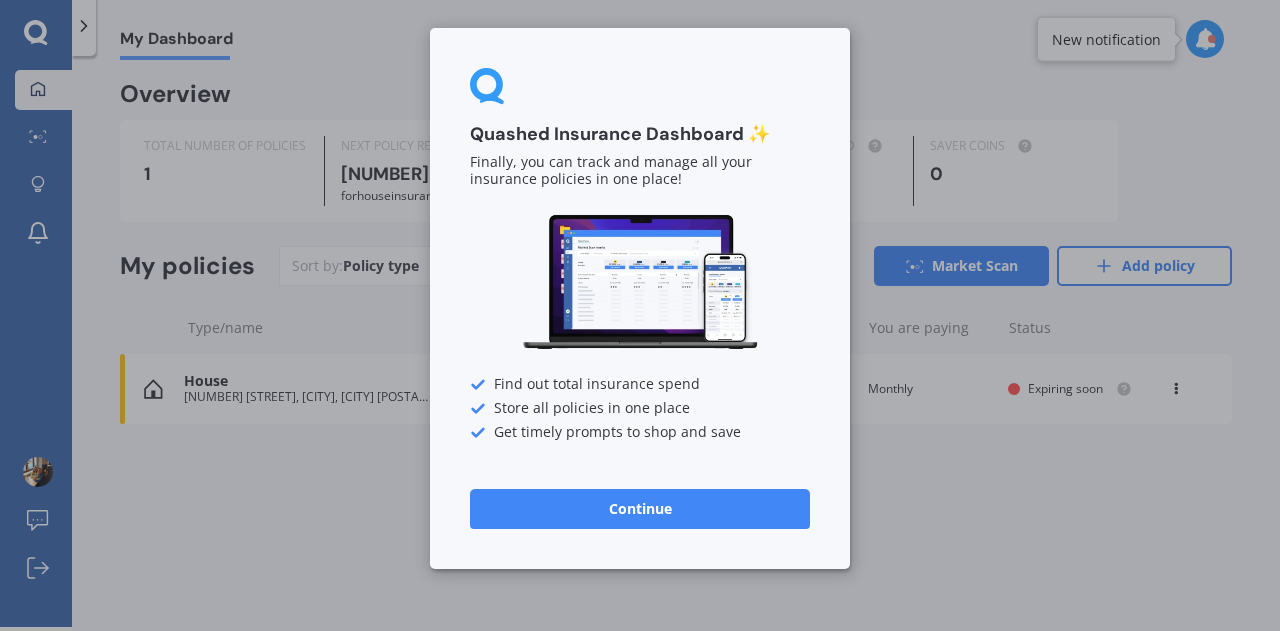 click on "Continue" at bounding box center (640, 509) 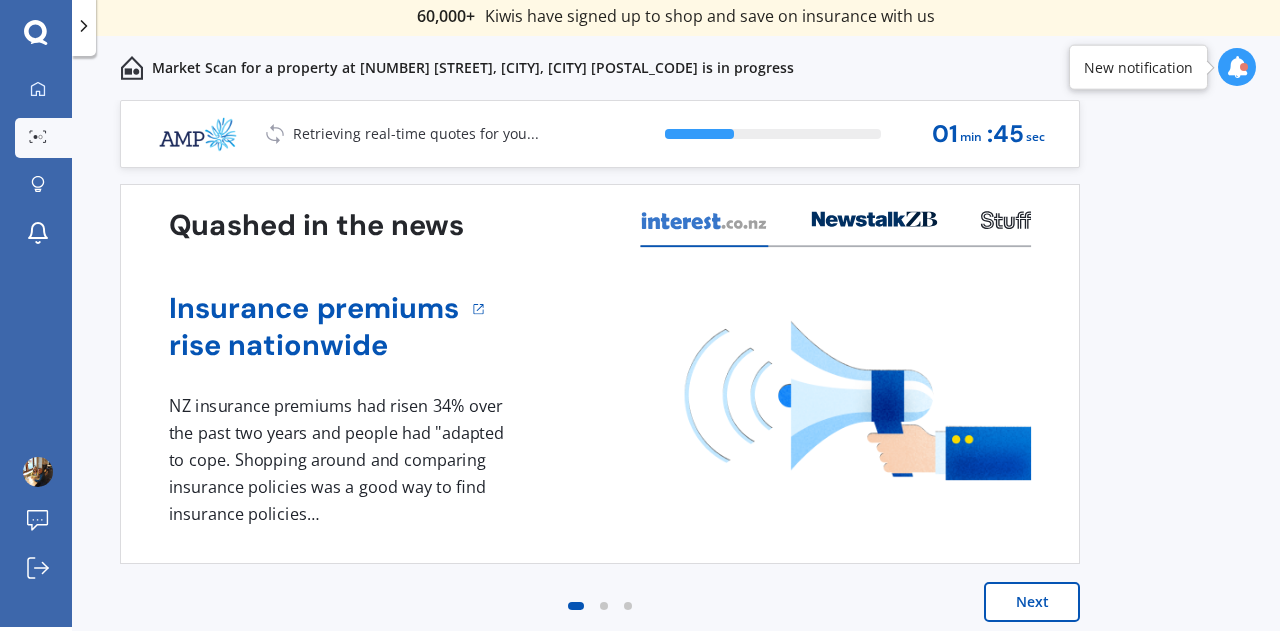 scroll, scrollTop: 14, scrollLeft: 0, axis: vertical 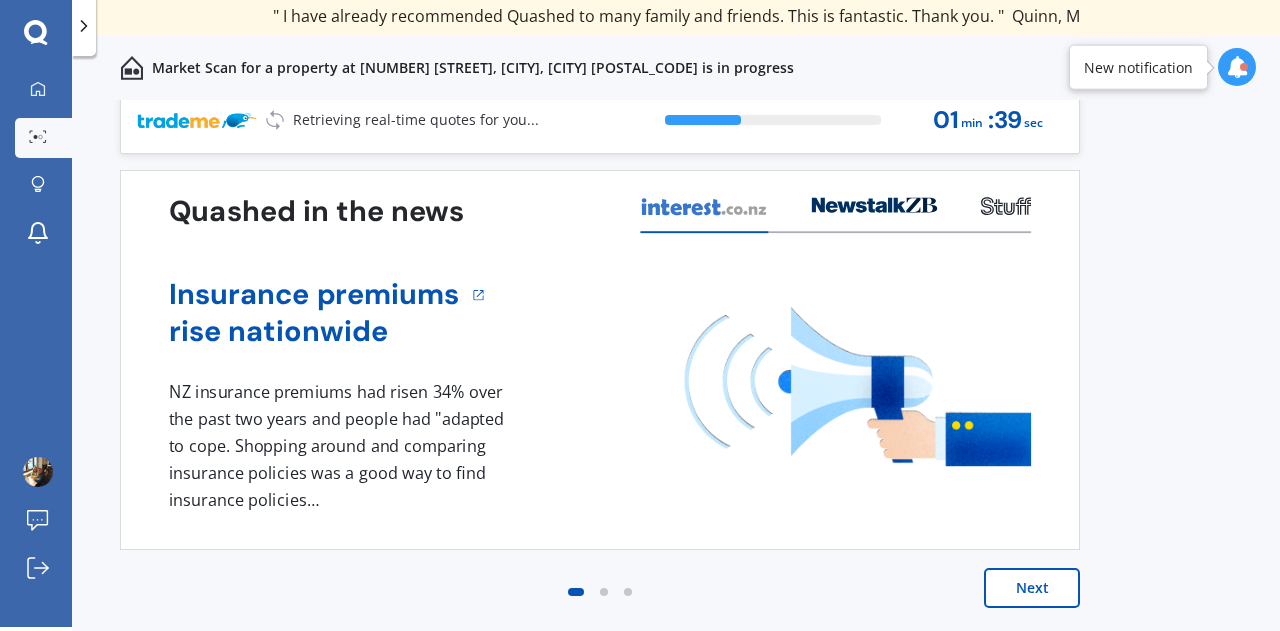 click on "New notification" at bounding box center [1138, 67] 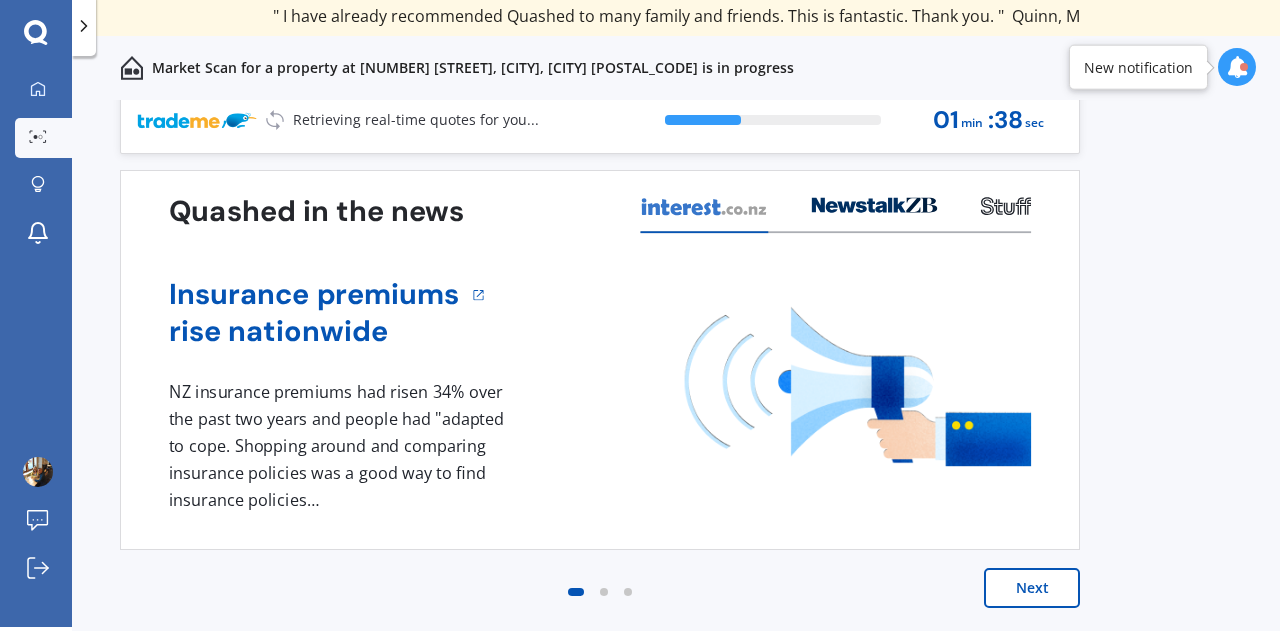 click at bounding box center (1237, 67) 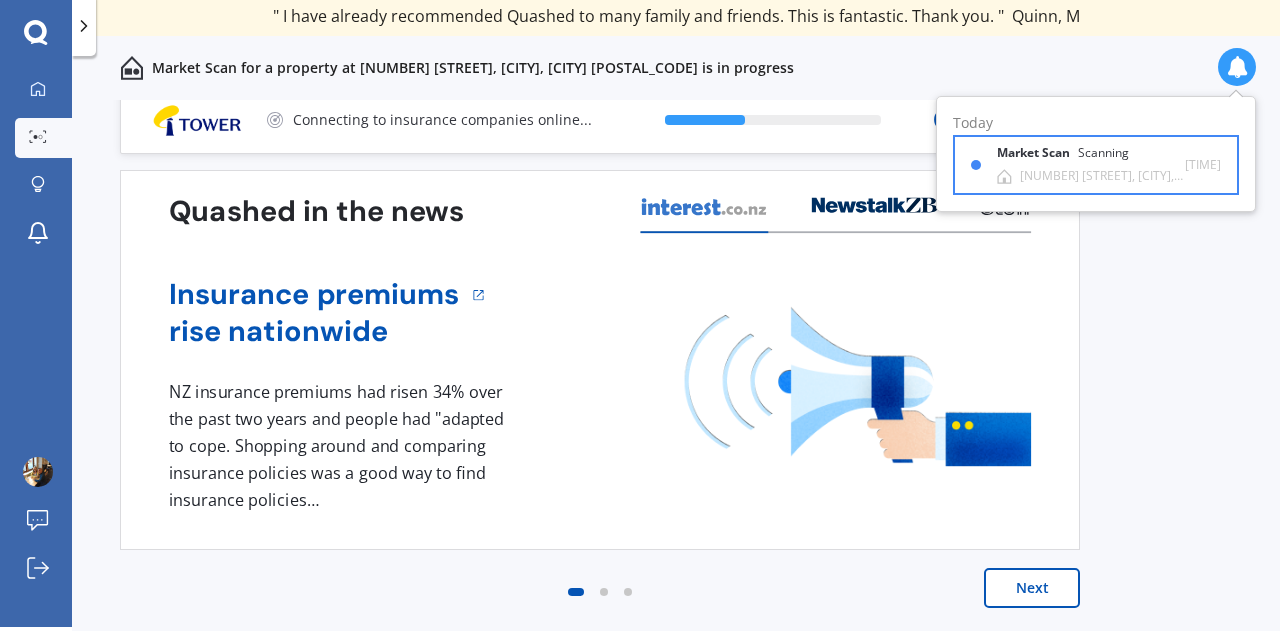 click on "Market Scan Scanning" at bounding box center [1075, 157] 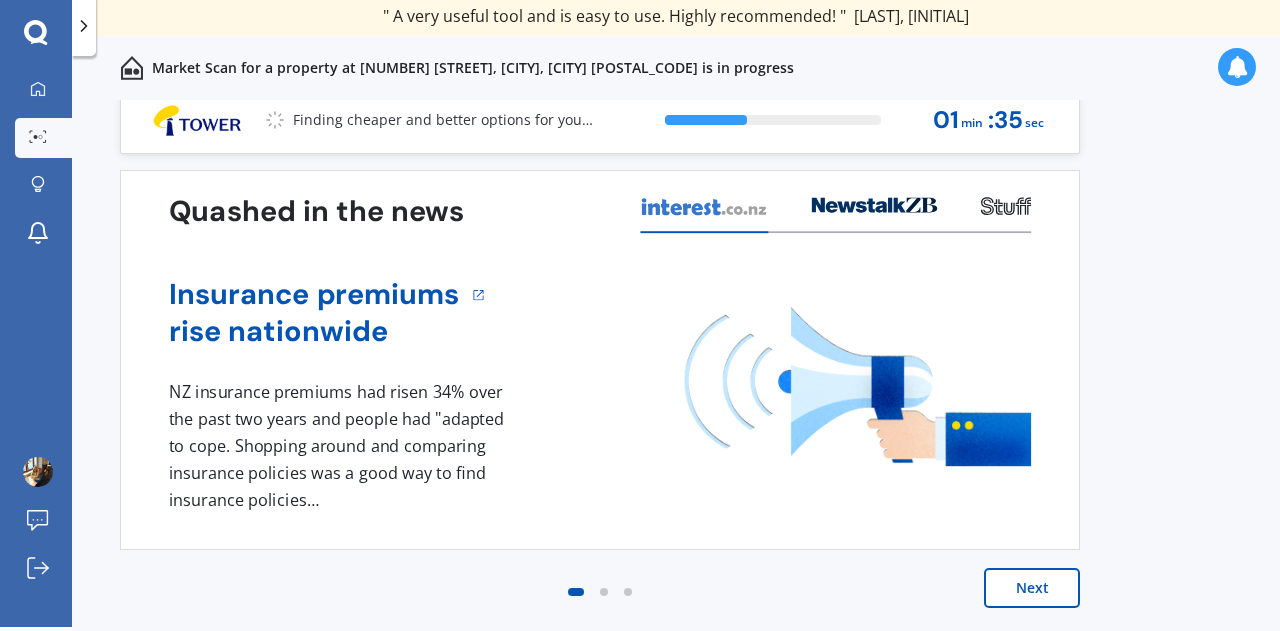 scroll, scrollTop: 0, scrollLeft: 0, axis: both 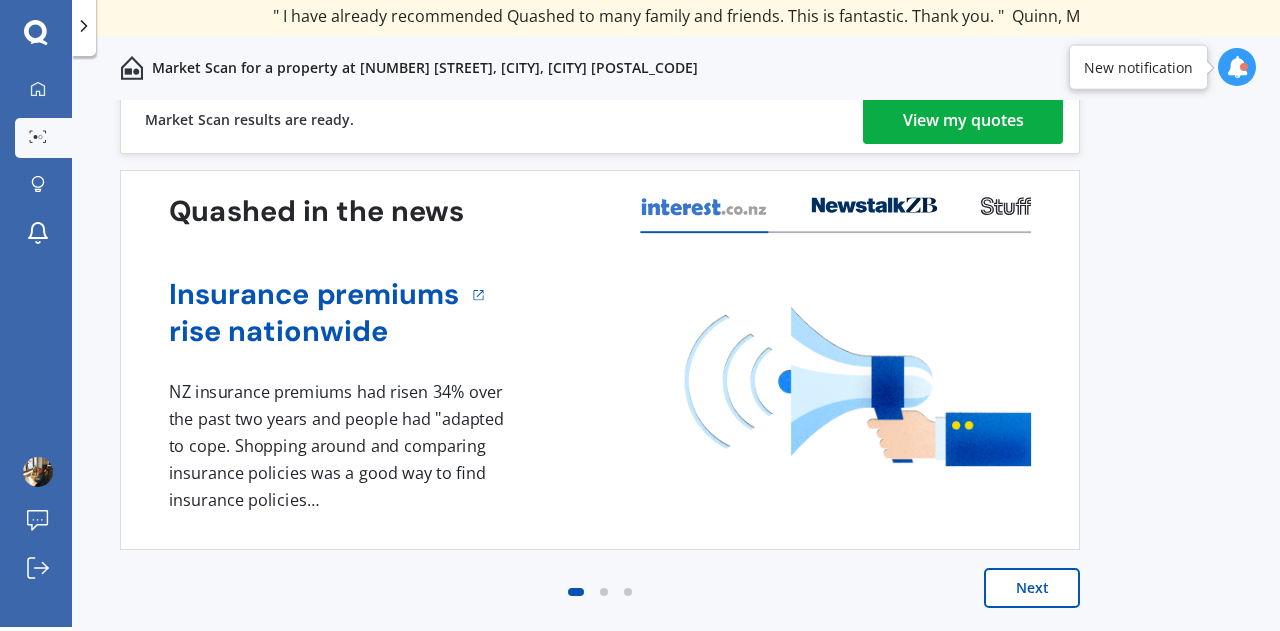 click on "View my quotes" at bounding box center [963, 120] 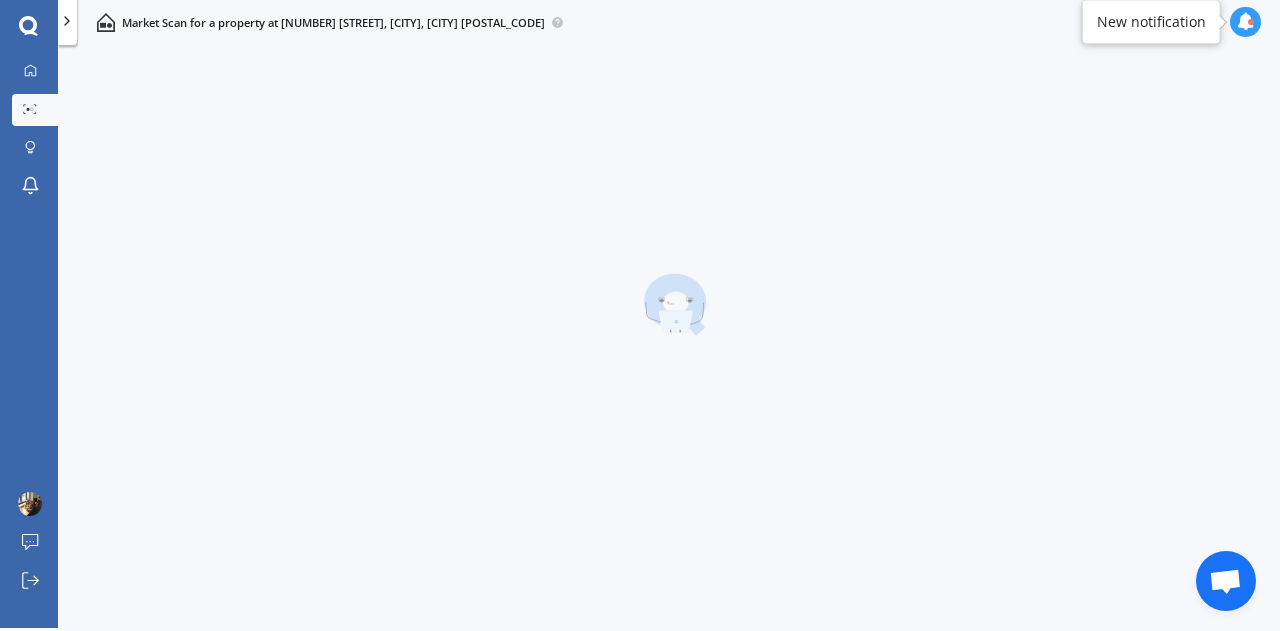 scroll, scrollTop: 4, scrollLeft: 0, axis: vertical 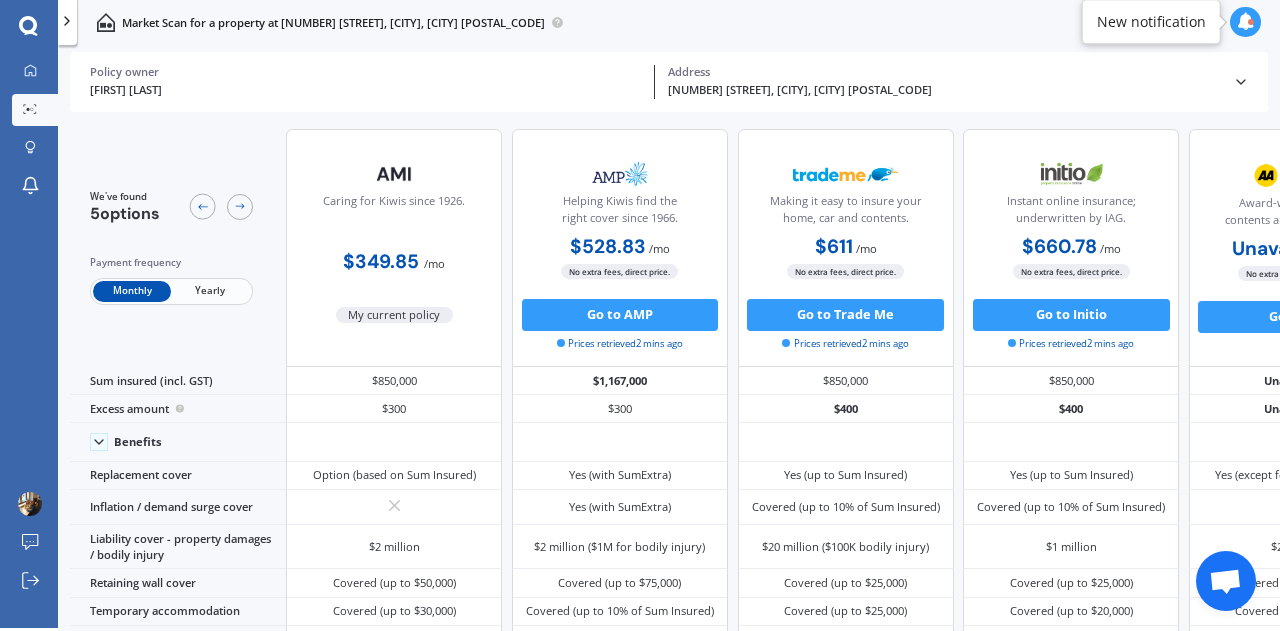 drag, startPoint x: 404, startPoint y: 321, endPoint x: 360, endPoint y: 320, distance: 44.011364 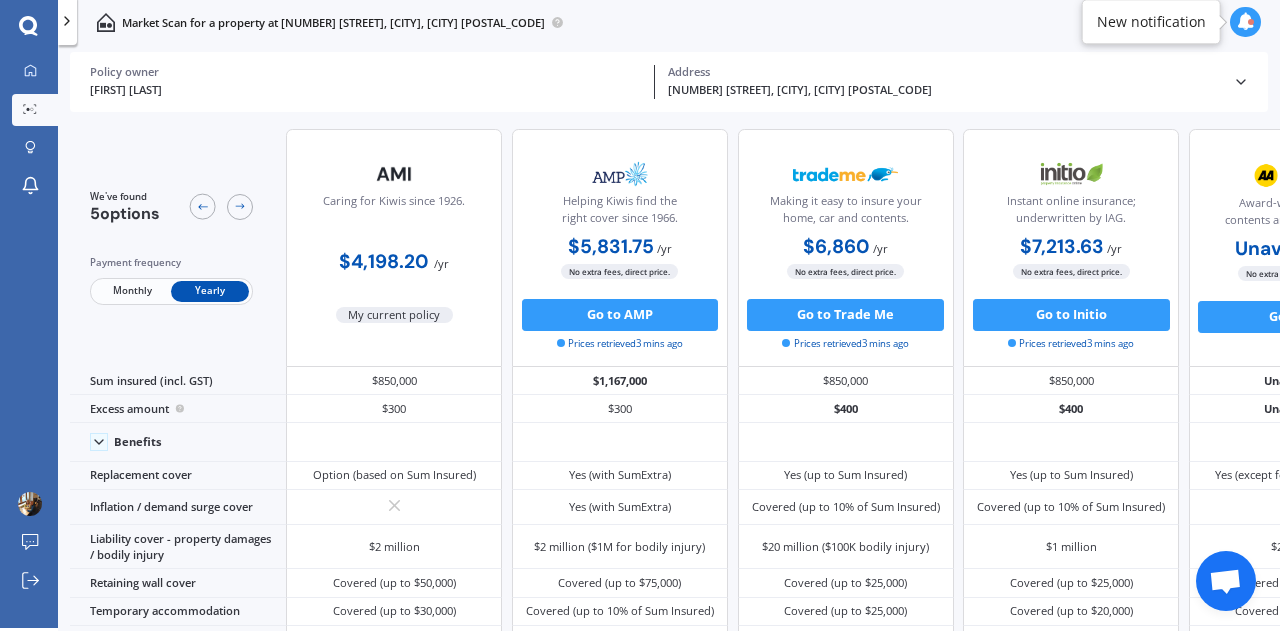 scroll, scrollTop: 0, scrollLeft: 165, axis: horizontal 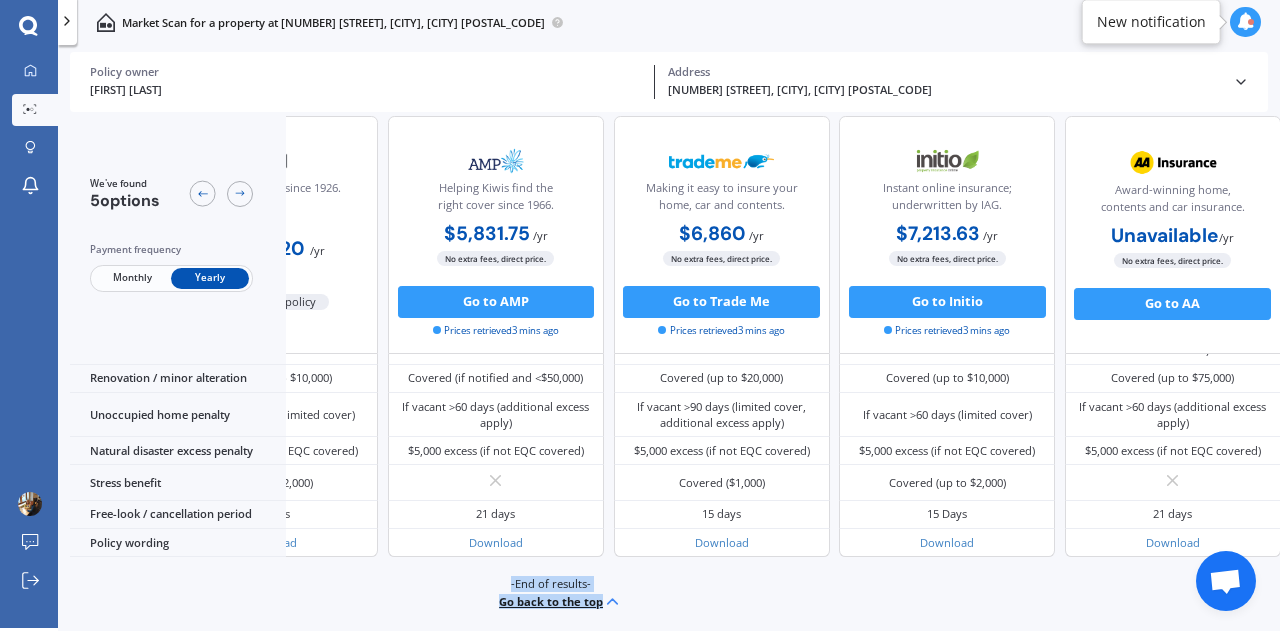 drag, startPoint x: 1278, startPoint y: 629, endPoint x: 1273, endPoint y: 480, distance: 149.08386 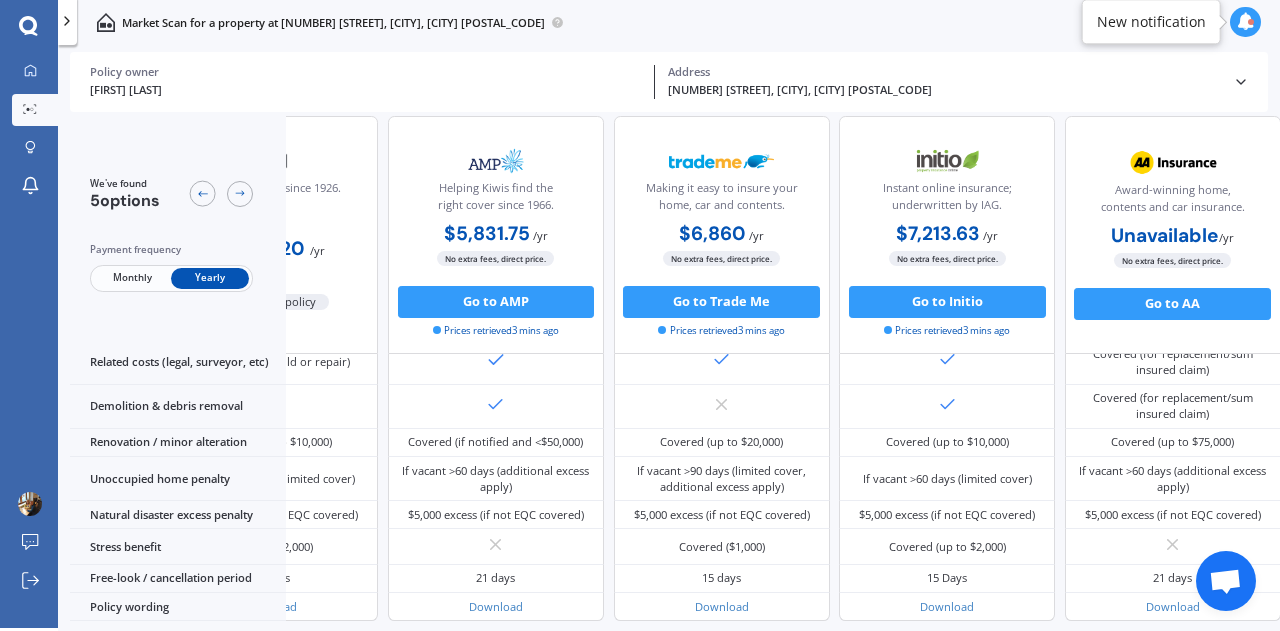 scroll, scrollTop: 610, scrollLeft: 165, axis: both 